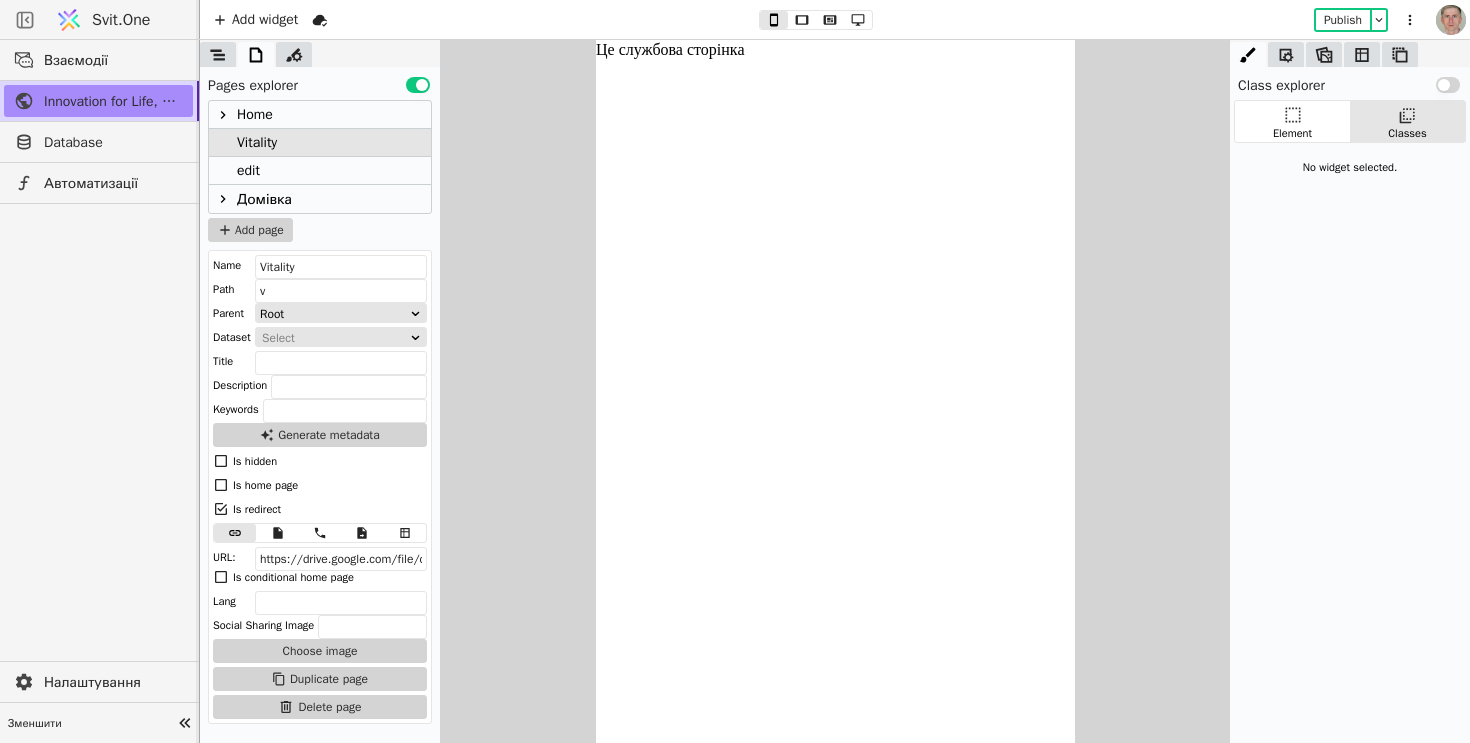 scroll, scrollTop: 0, scrollLeft: 0, axis: both 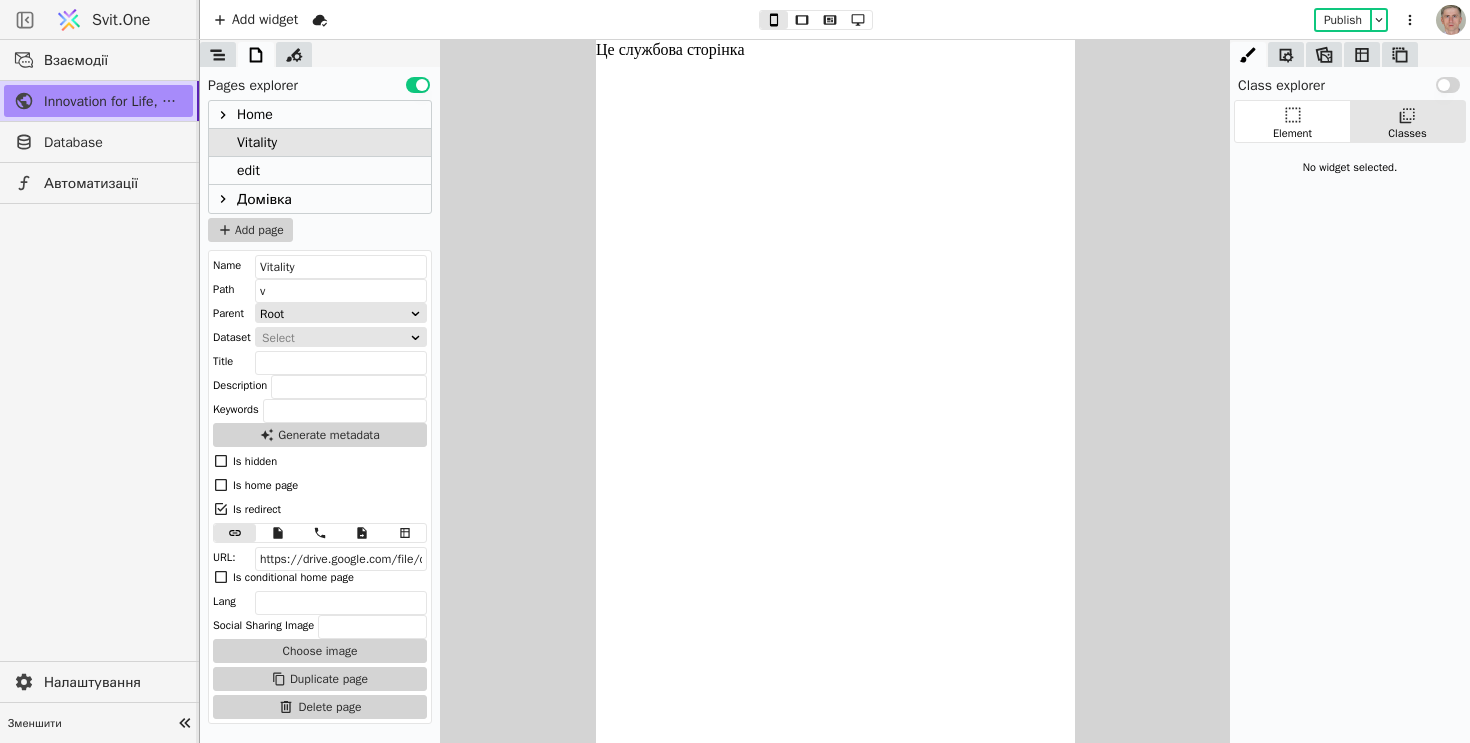 click at bounding box center (99, 433) 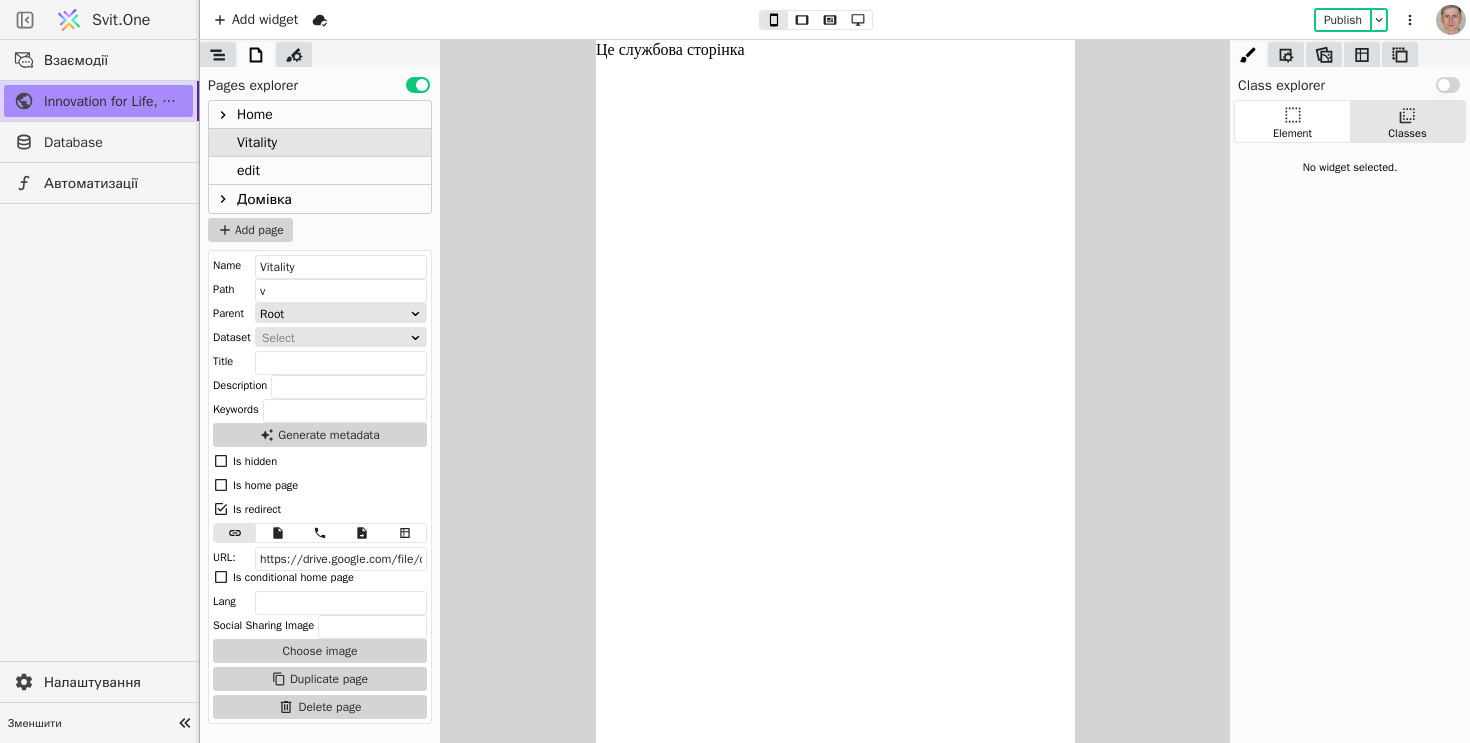 click 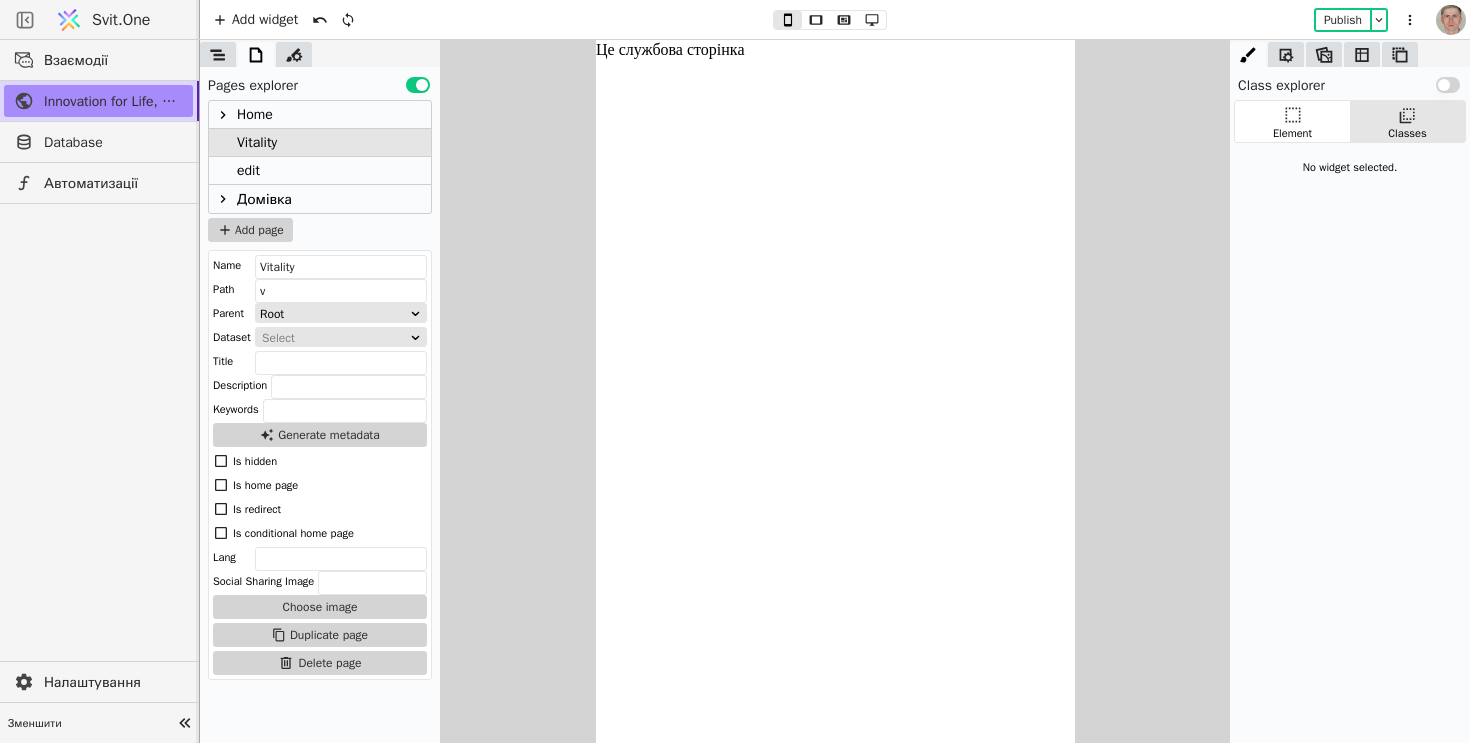 click 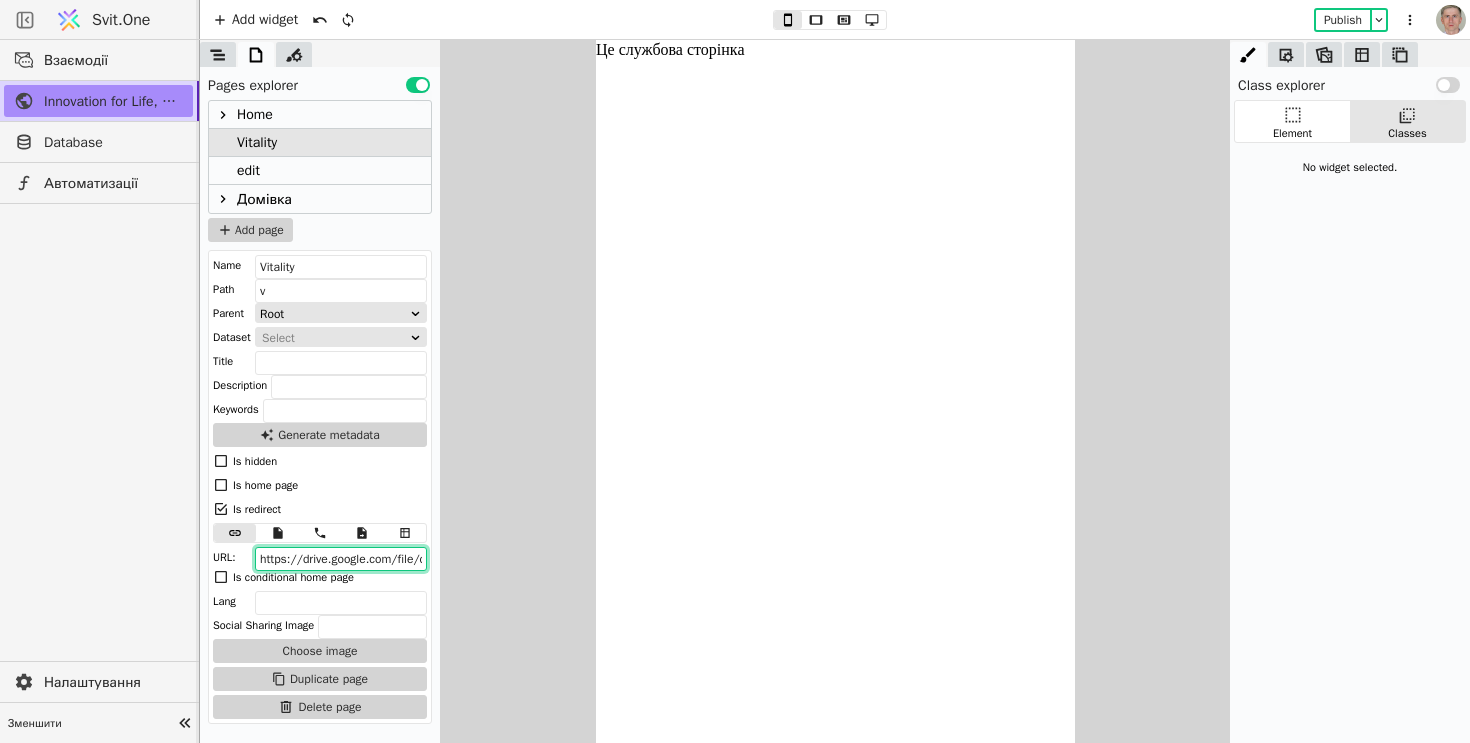 click on "https://drive.google.com/file/d/1uCxJ431R_cxpoQAR1Dlels0xSKeF58ci/view?usp=sharing" at bounding box center (341, 559) 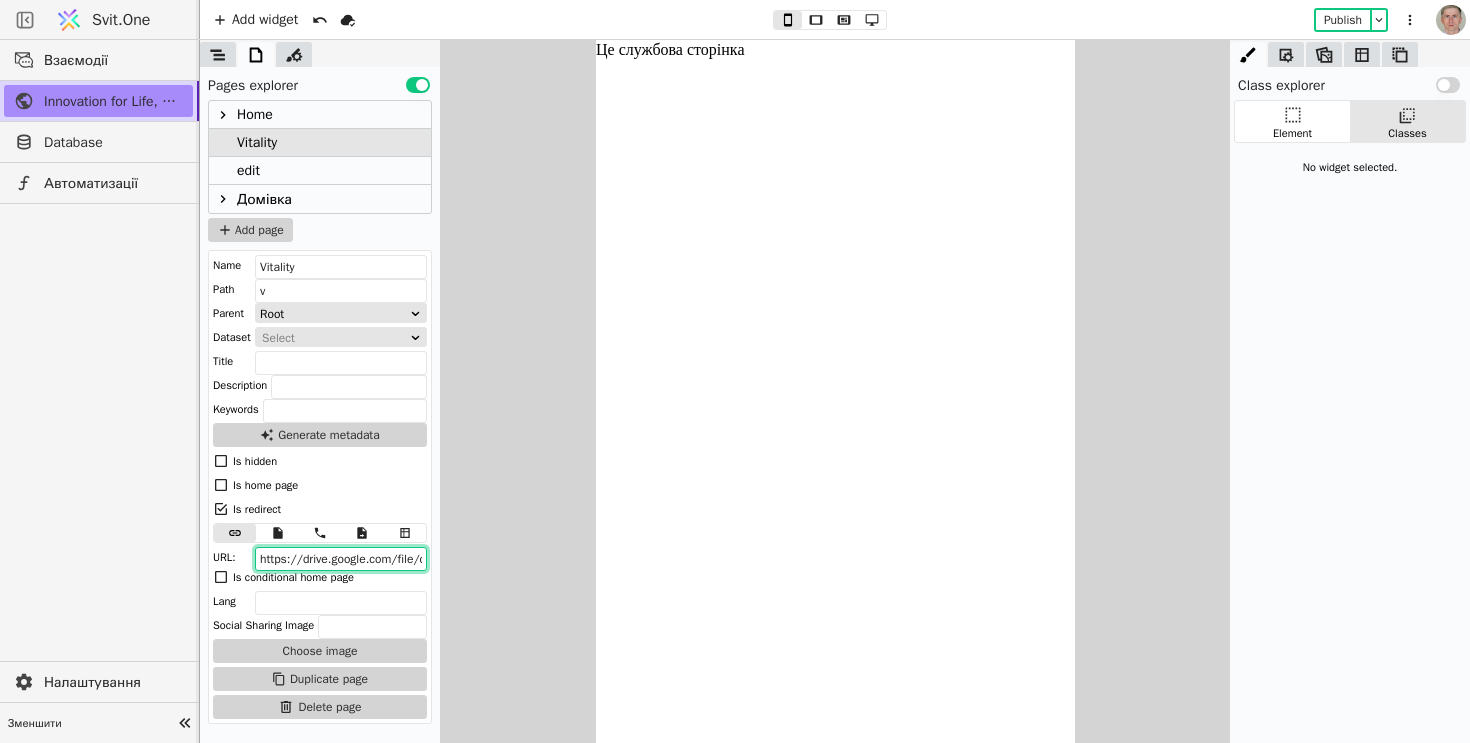 click on "https://drive.google.com/file/d/1uCxJ431R_cxpoQAR1Dlels0xSKeF58ci/view?usp=sharing" at bounding box center (341, 559) 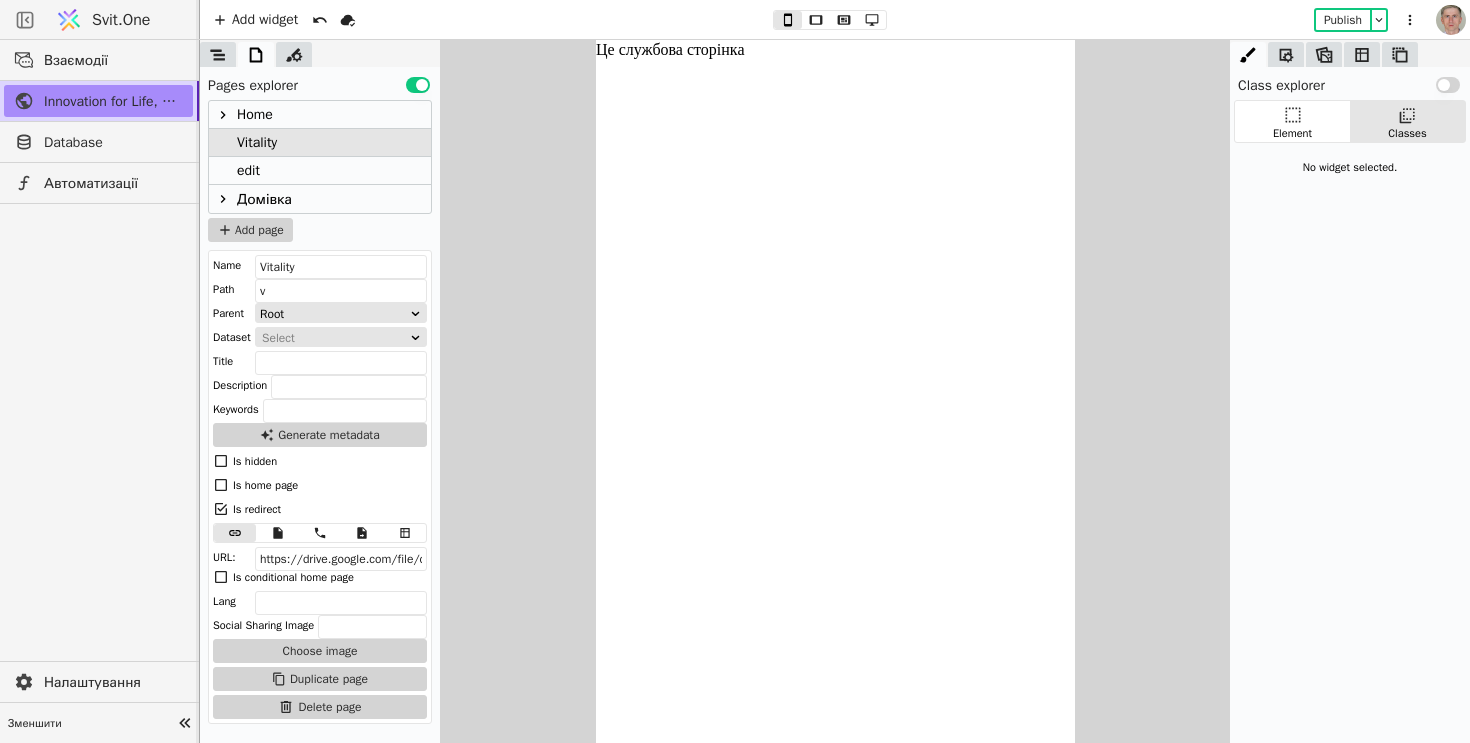 click 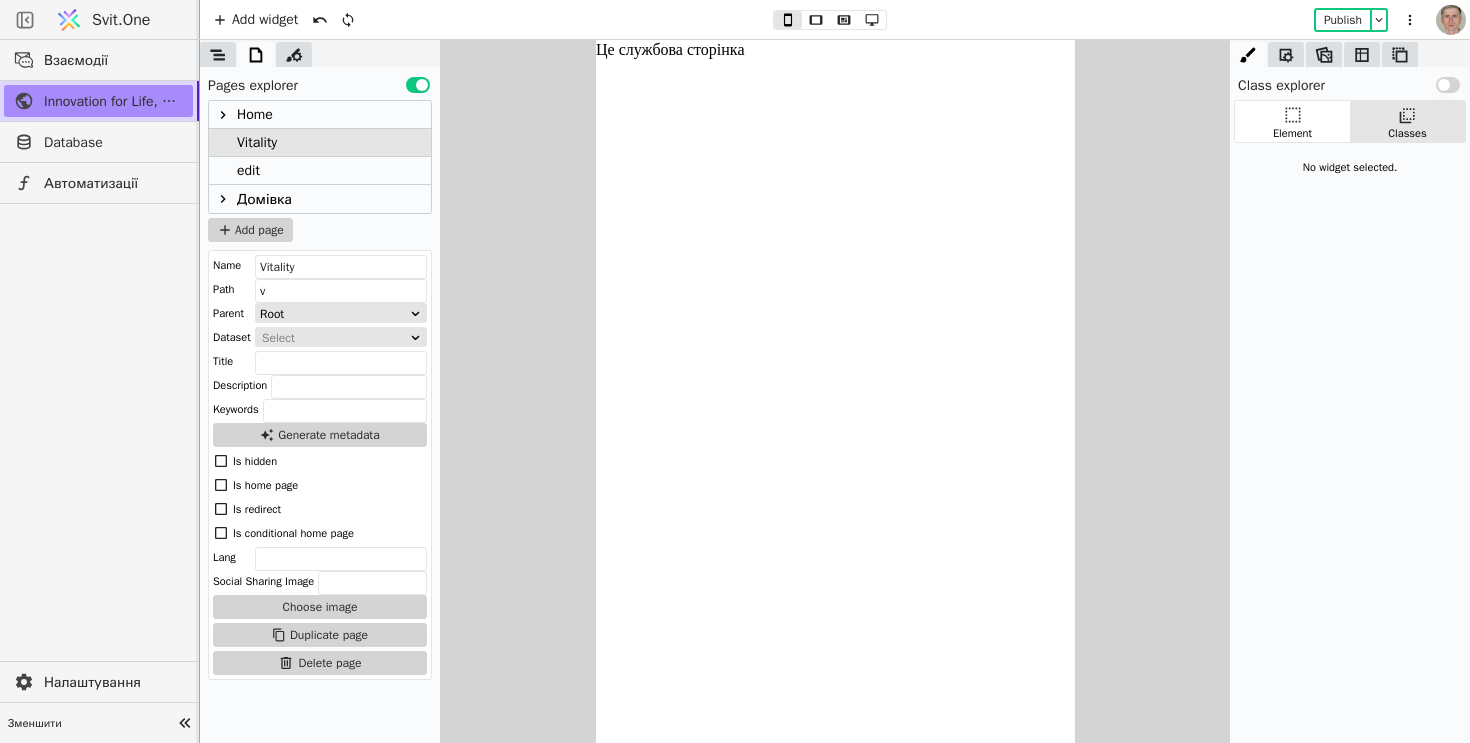 click on "Це службова сторінка" at bounding box center [834, 391] 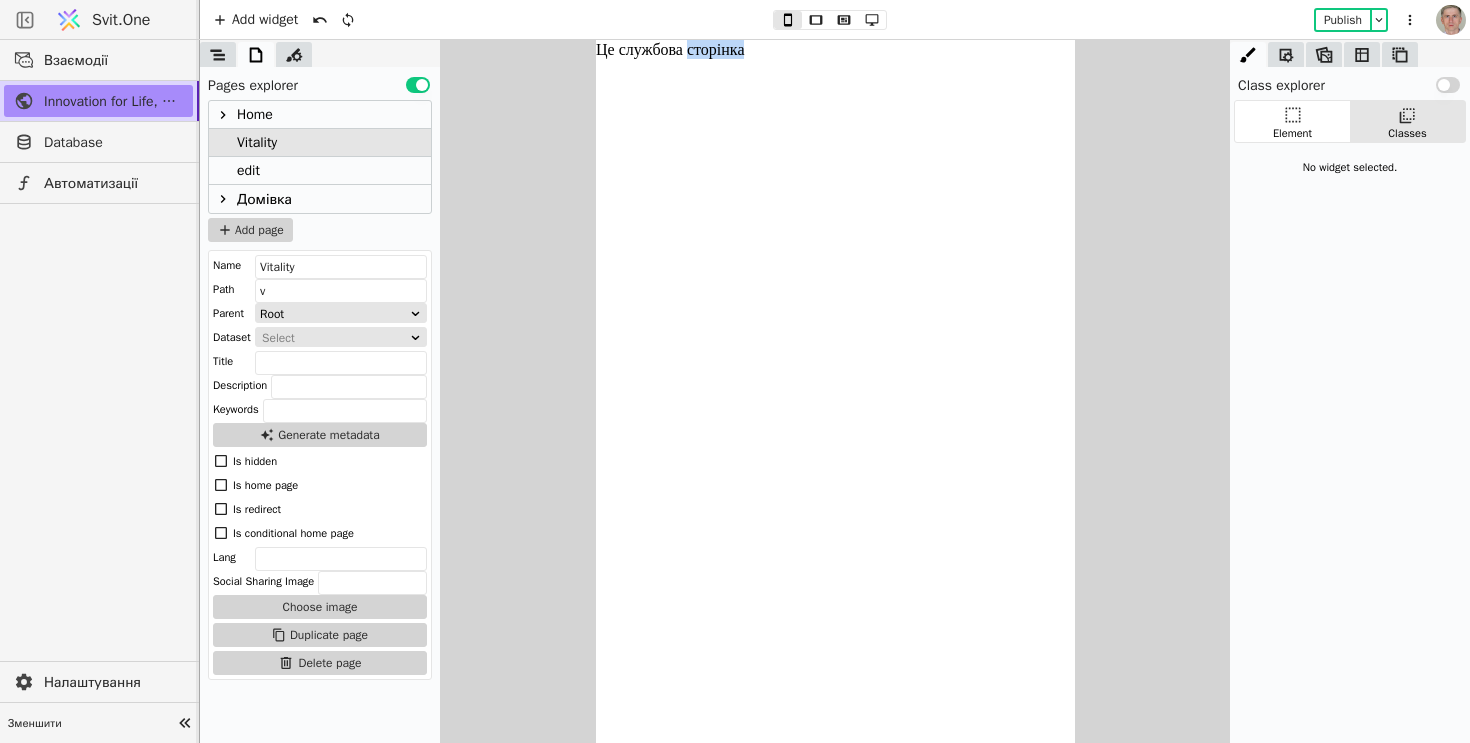 click on "Це службова сторінка" at bounding box center (834, 391) 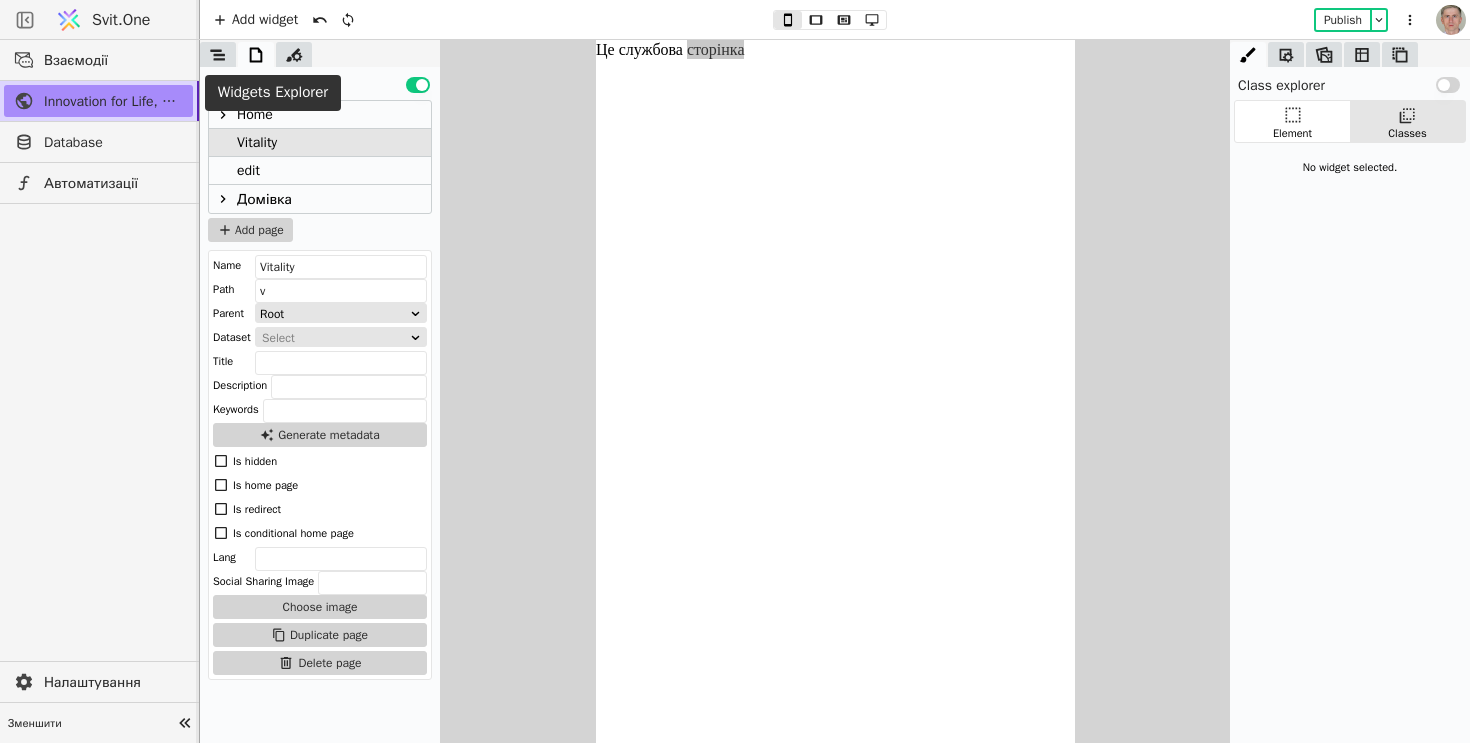 click 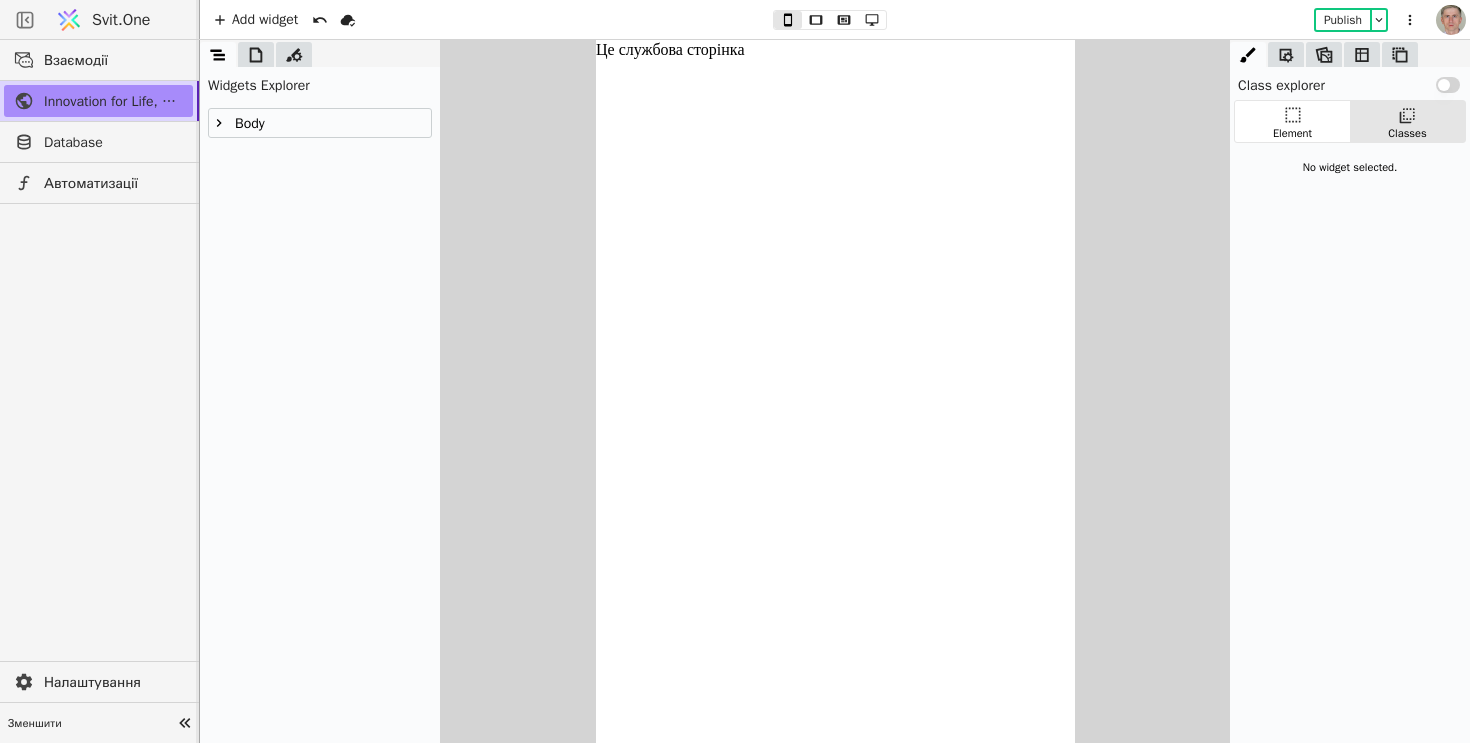 click 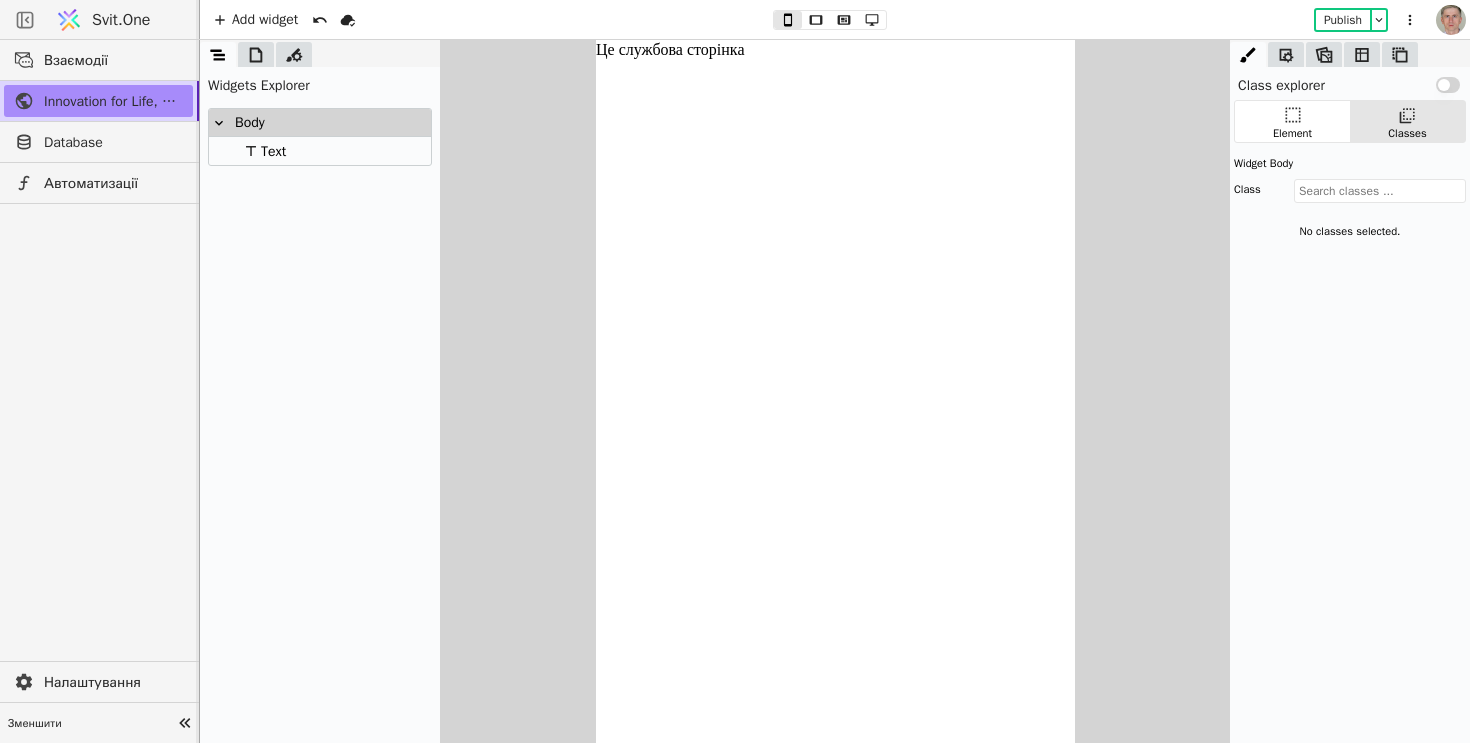 click on "Text" at bounding box center (262, 151) 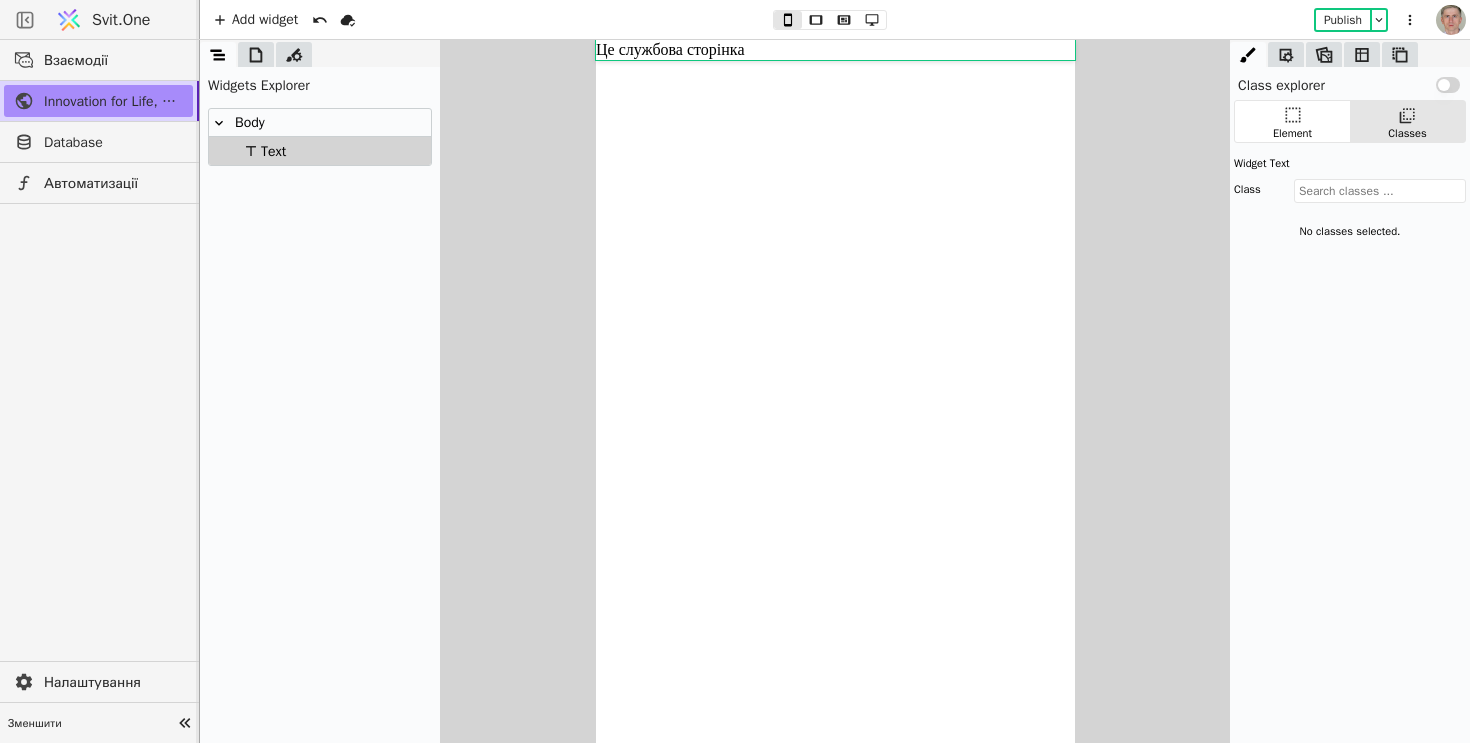 click on "Body" at bounding box center [320, 123] 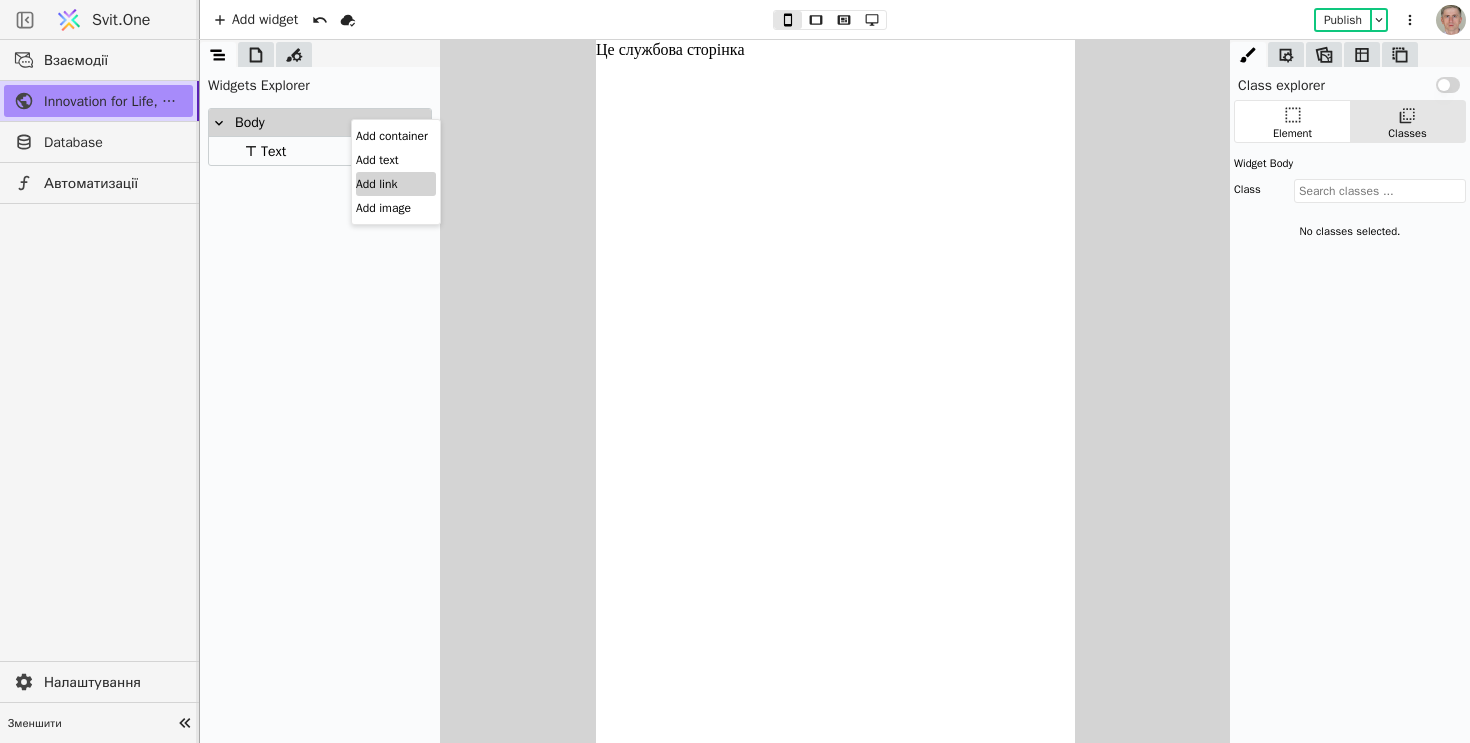 click on "Add link" at bounding box center [396, 184] 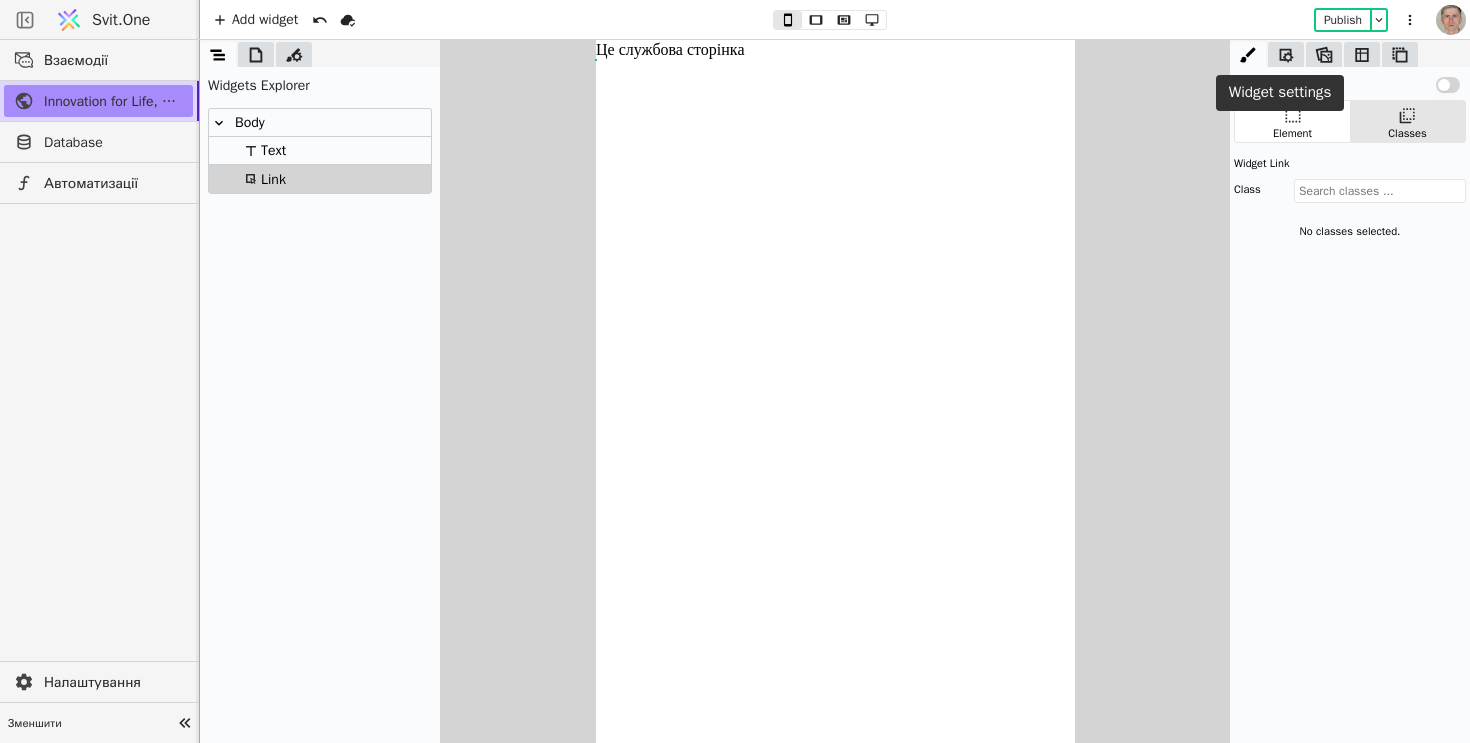 click 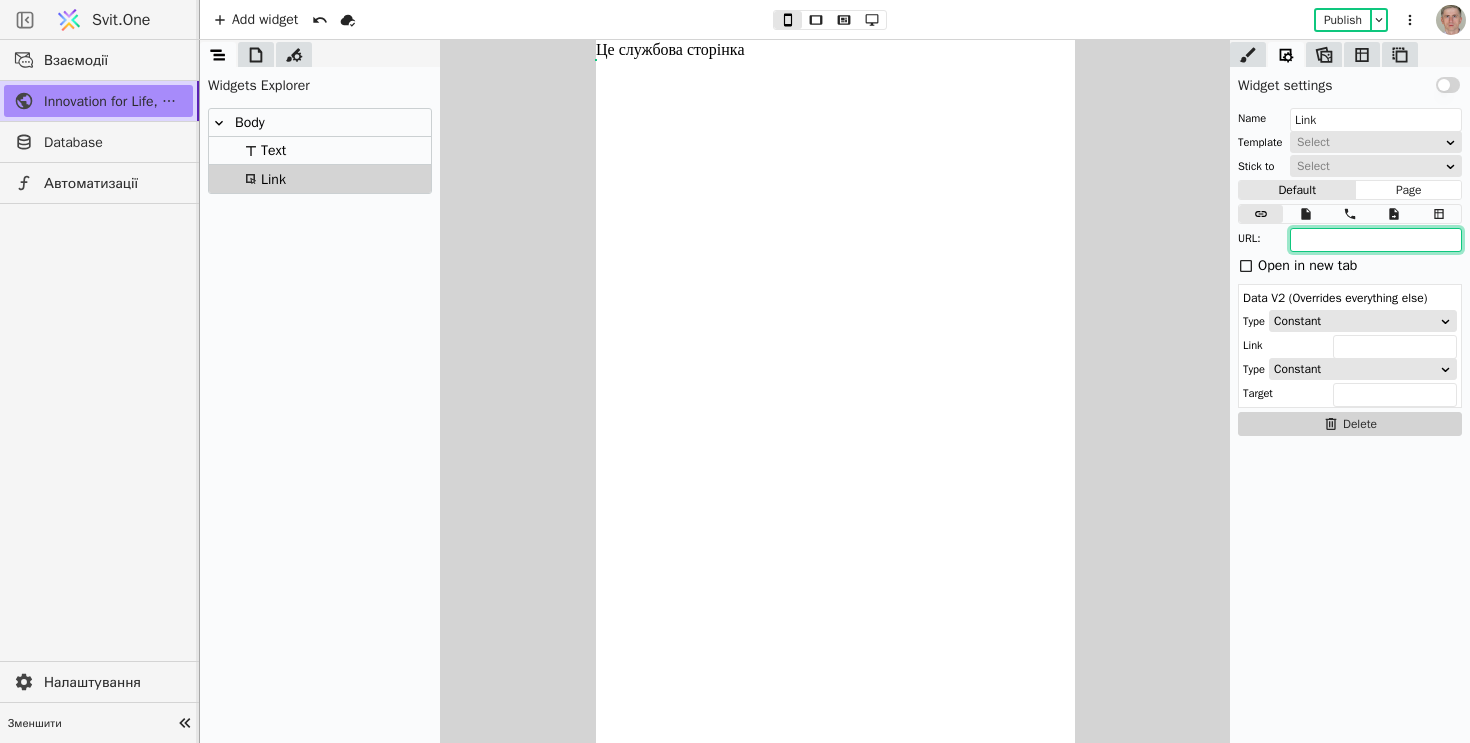 click at bounding box center [1376, 240] 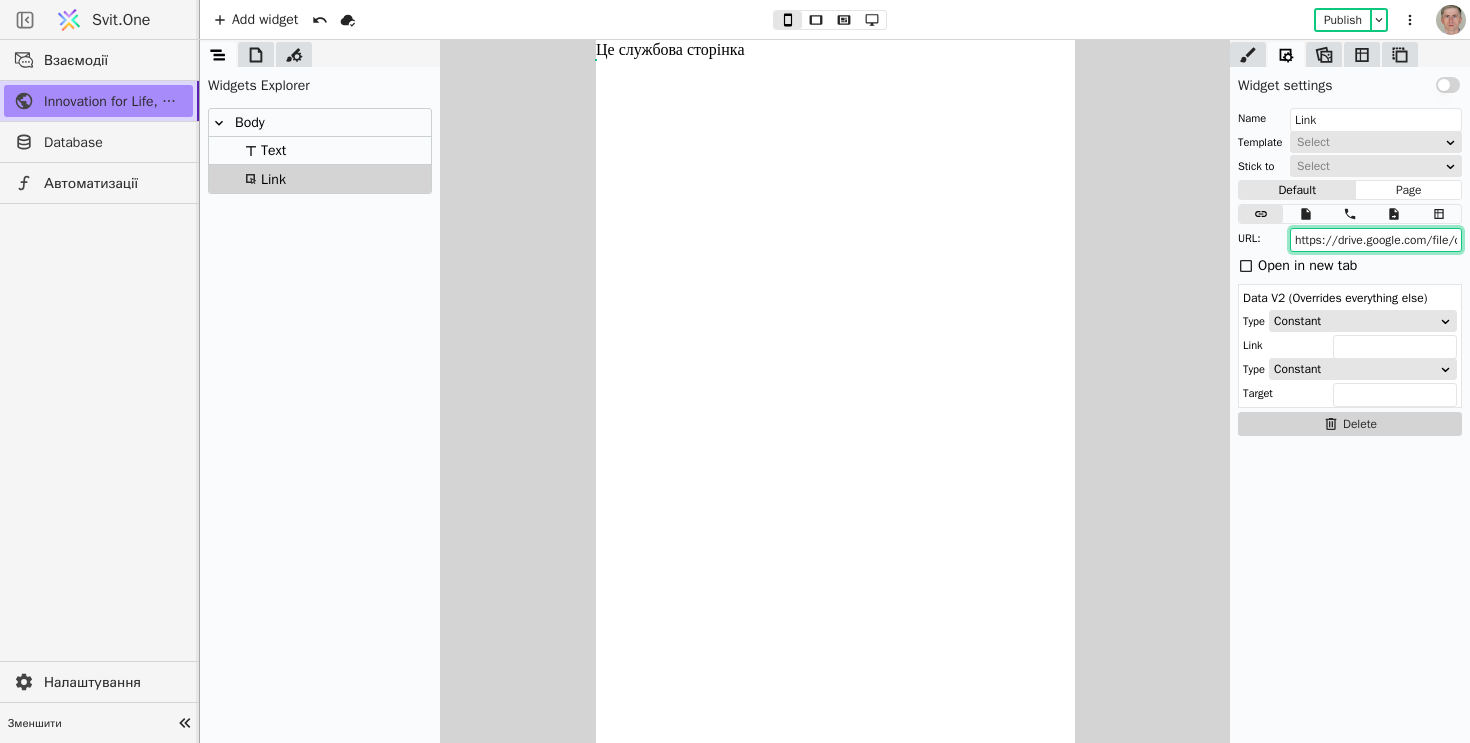scroll, scrollTop: 0, scrollLeft: 342, axis: horizontal 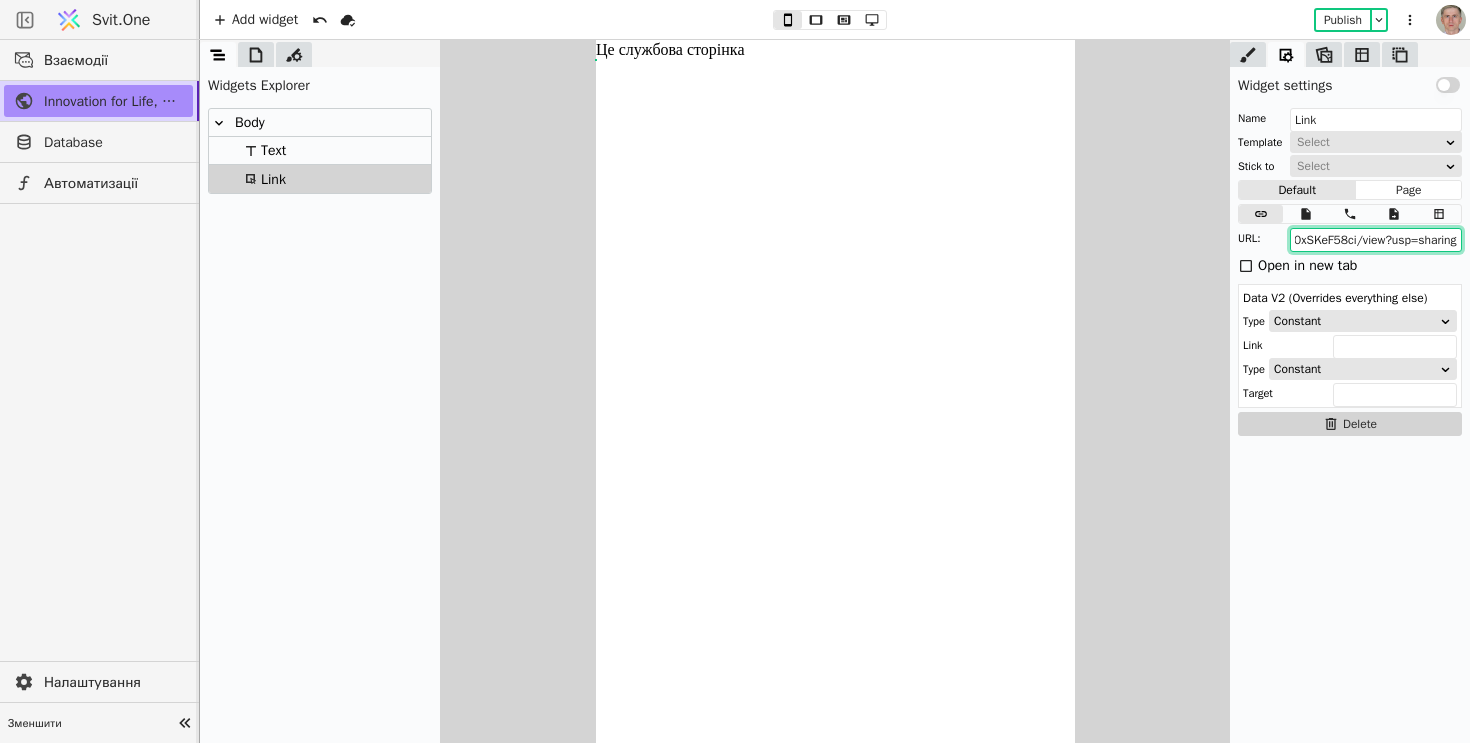 click on "Text" at bounding box center (320, 151) 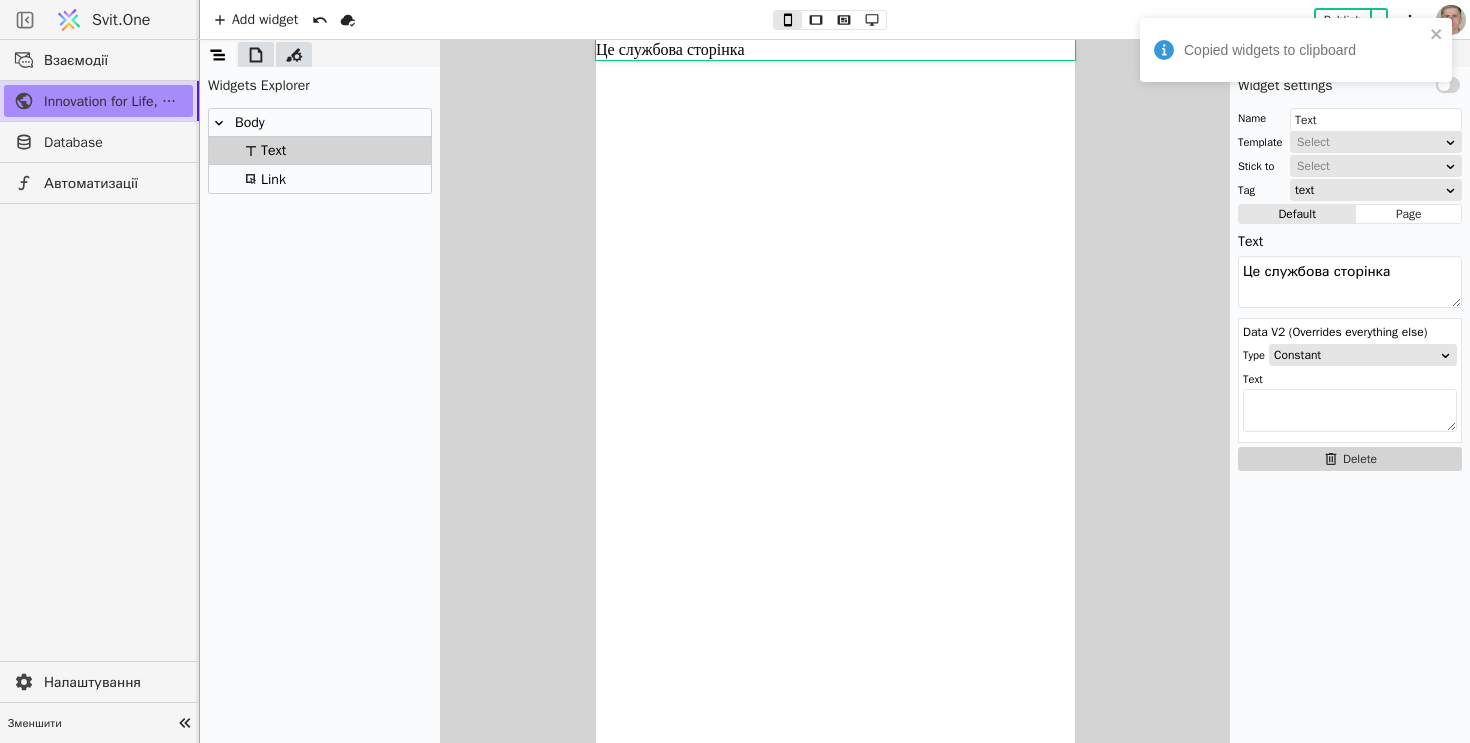 click on "Link" at bounding box center (320, 179) 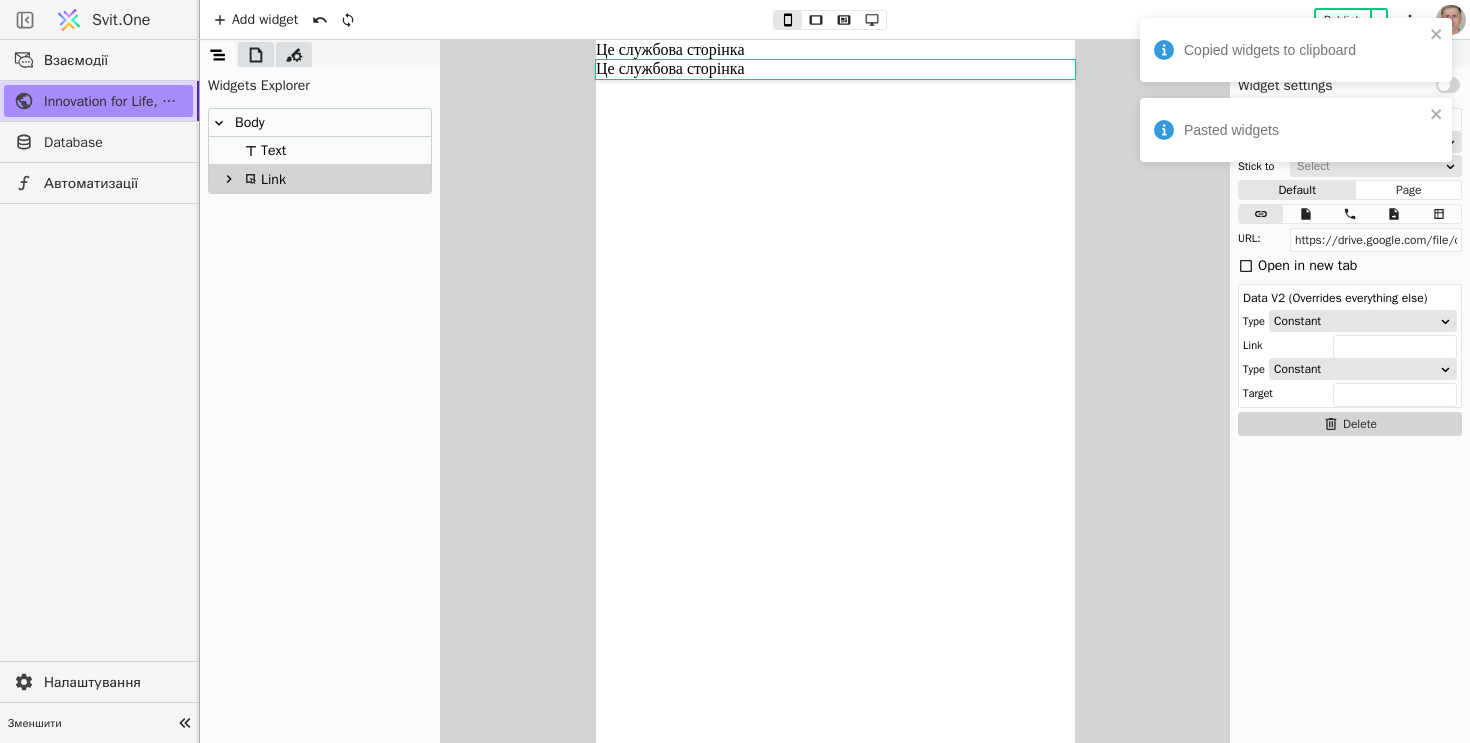 click 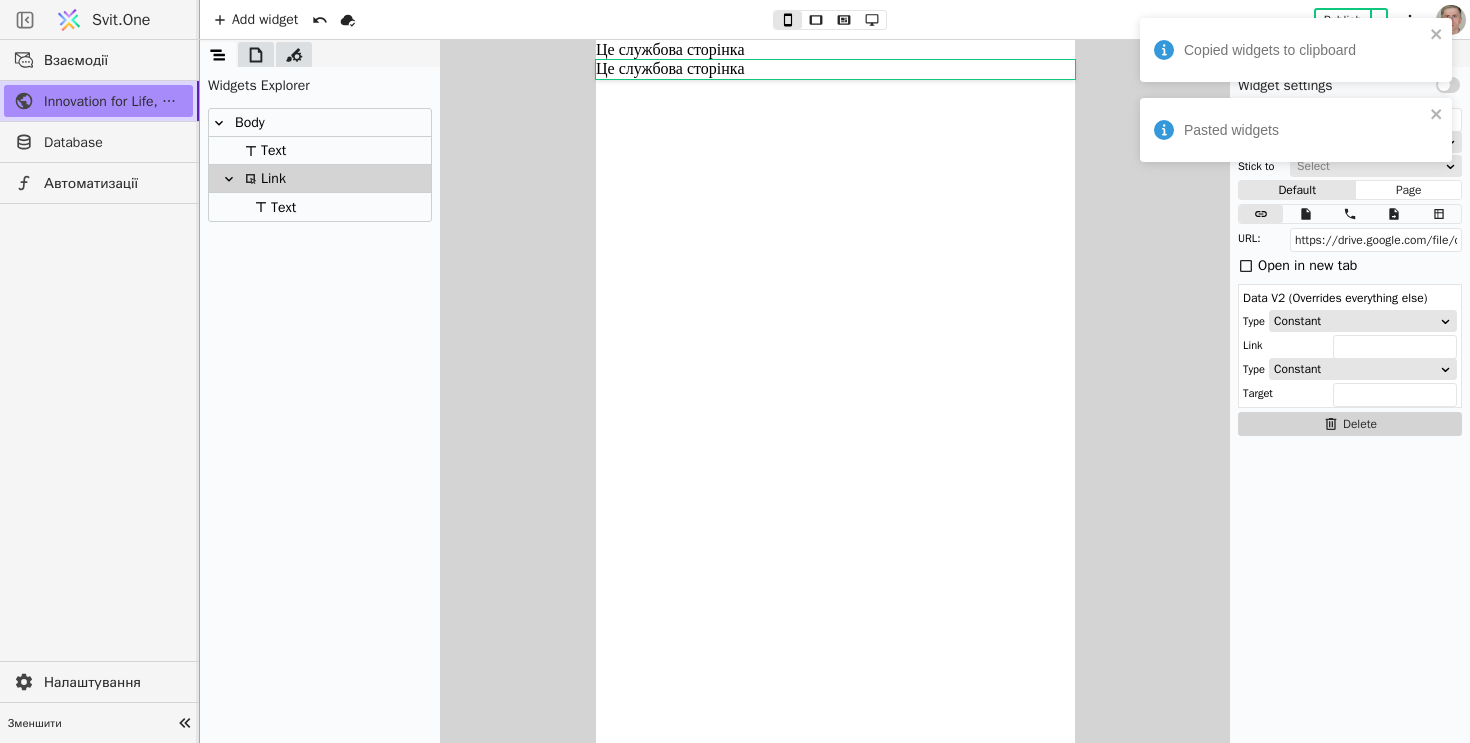 click on "Text" at bounding box center [272, 207] 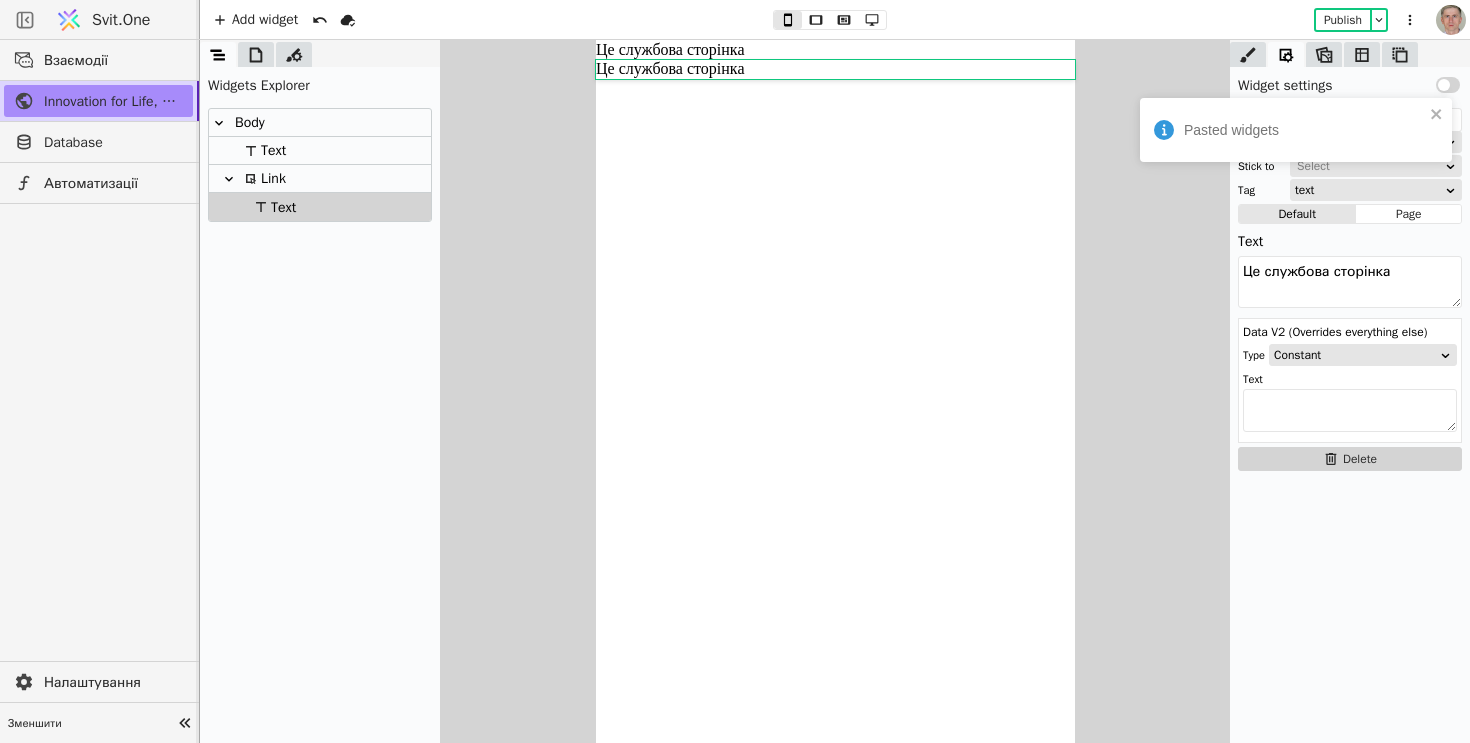 click on "Це службова сторінка" at bounding box center [834, 68] 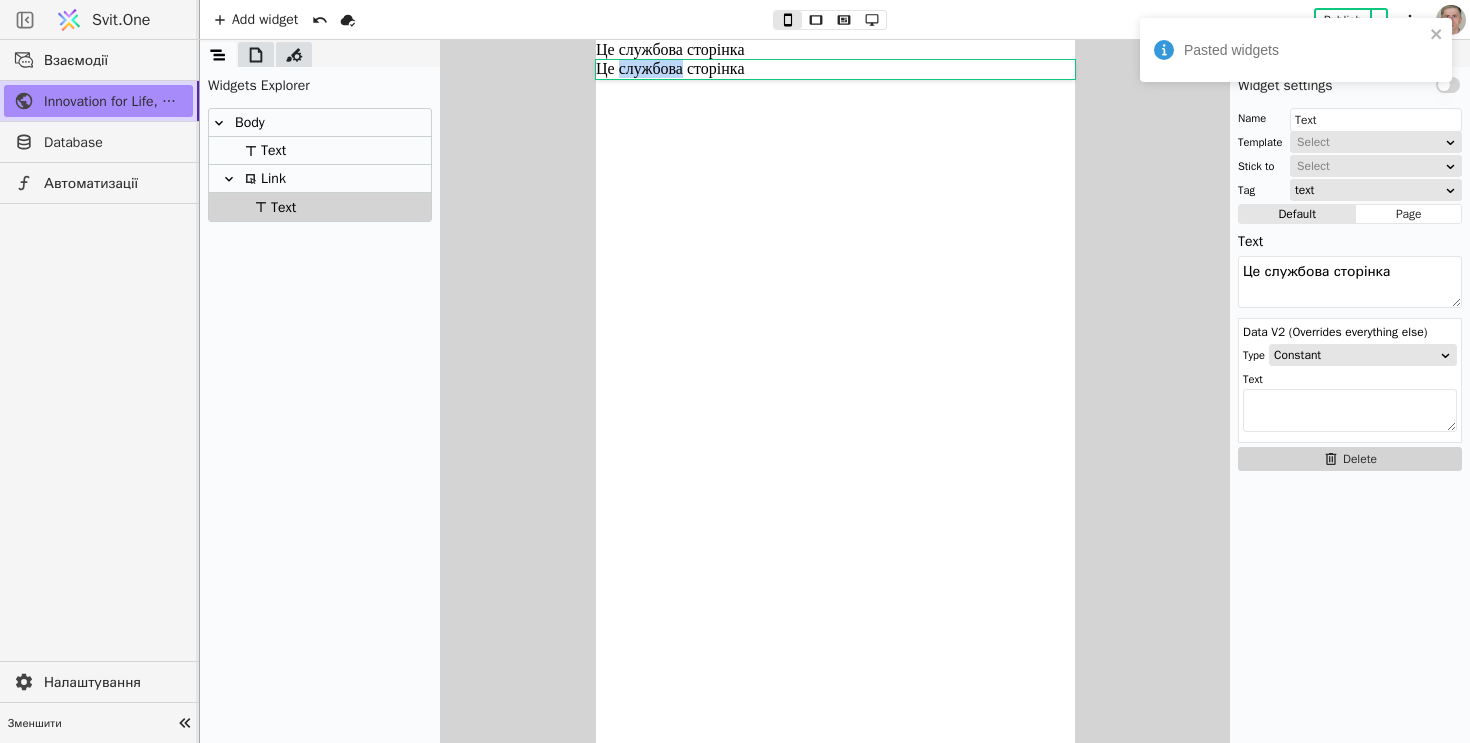 click on "Це службова сторінка" at bounding box center [834, 68] 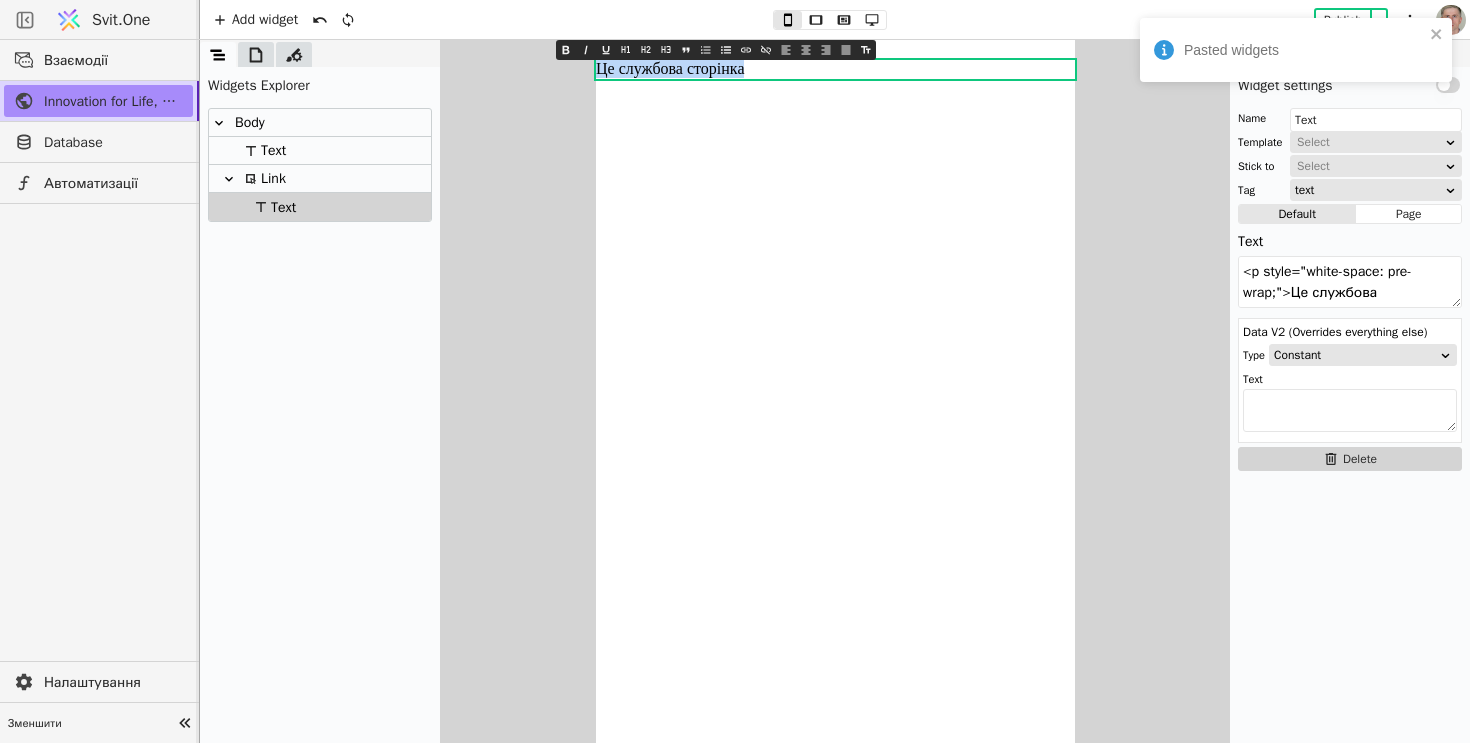 click on "Це службова сторінка" at bounding box center [669, 68] 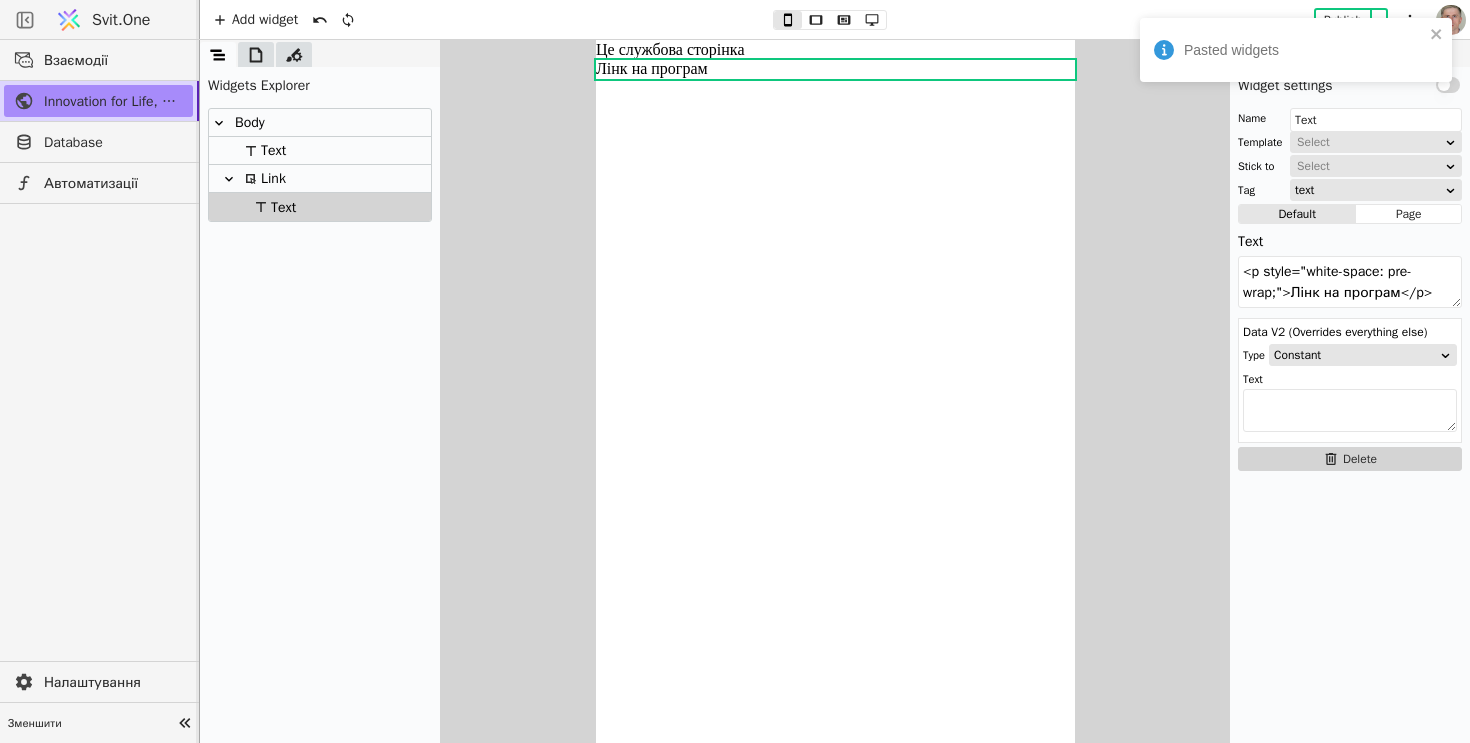 type on "Лінк на програму" 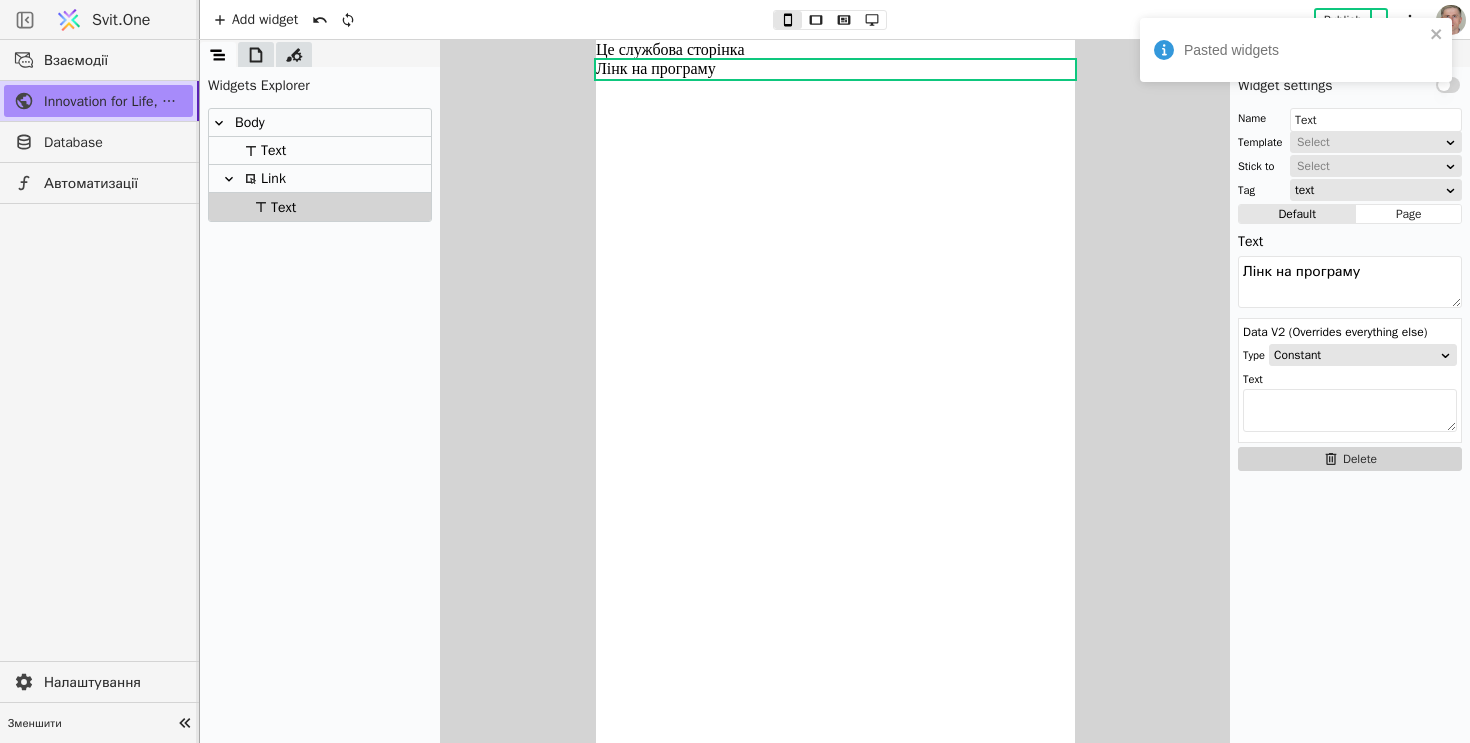 click at bounding box center [835, 391] 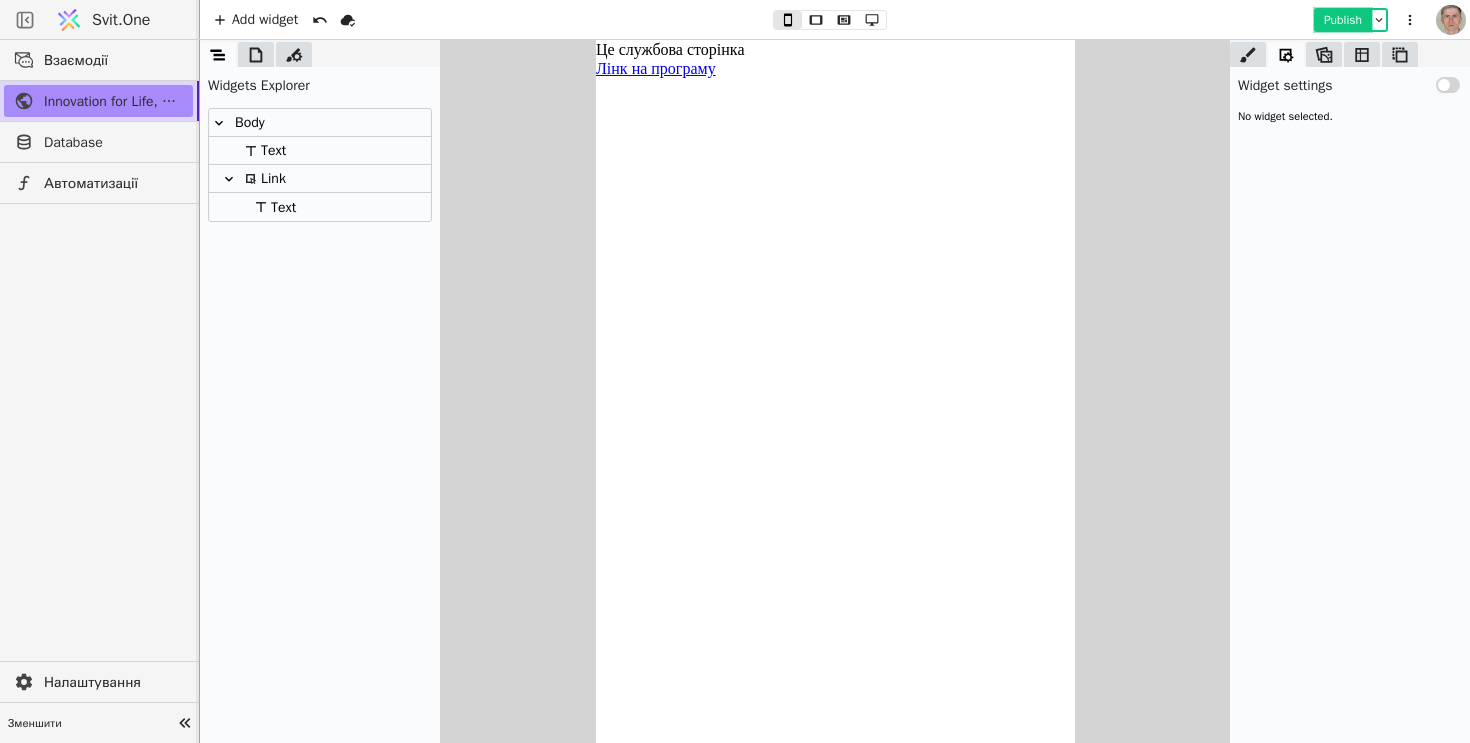 click on "Publish" at bounding box center [1343, 20] 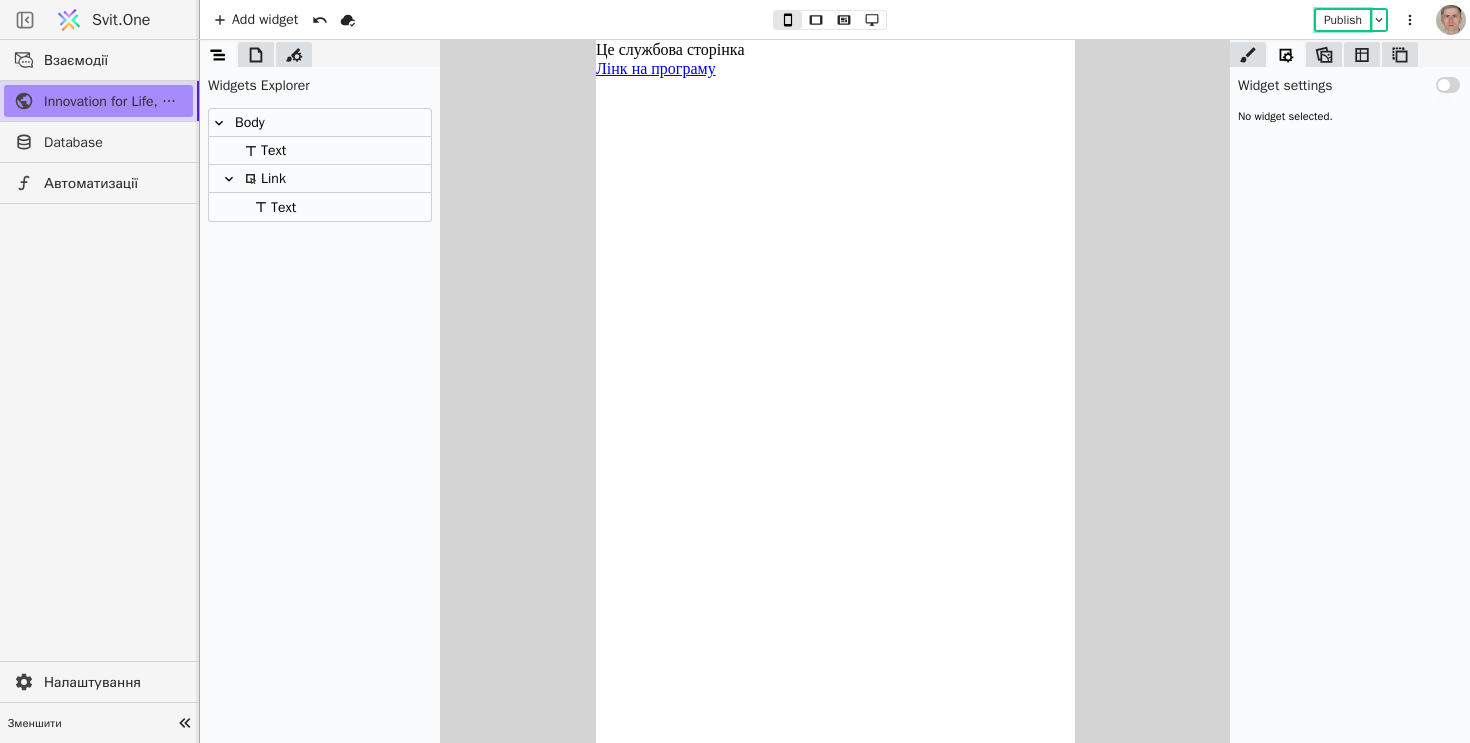 click on "Text" at bounding box center (320, 207) 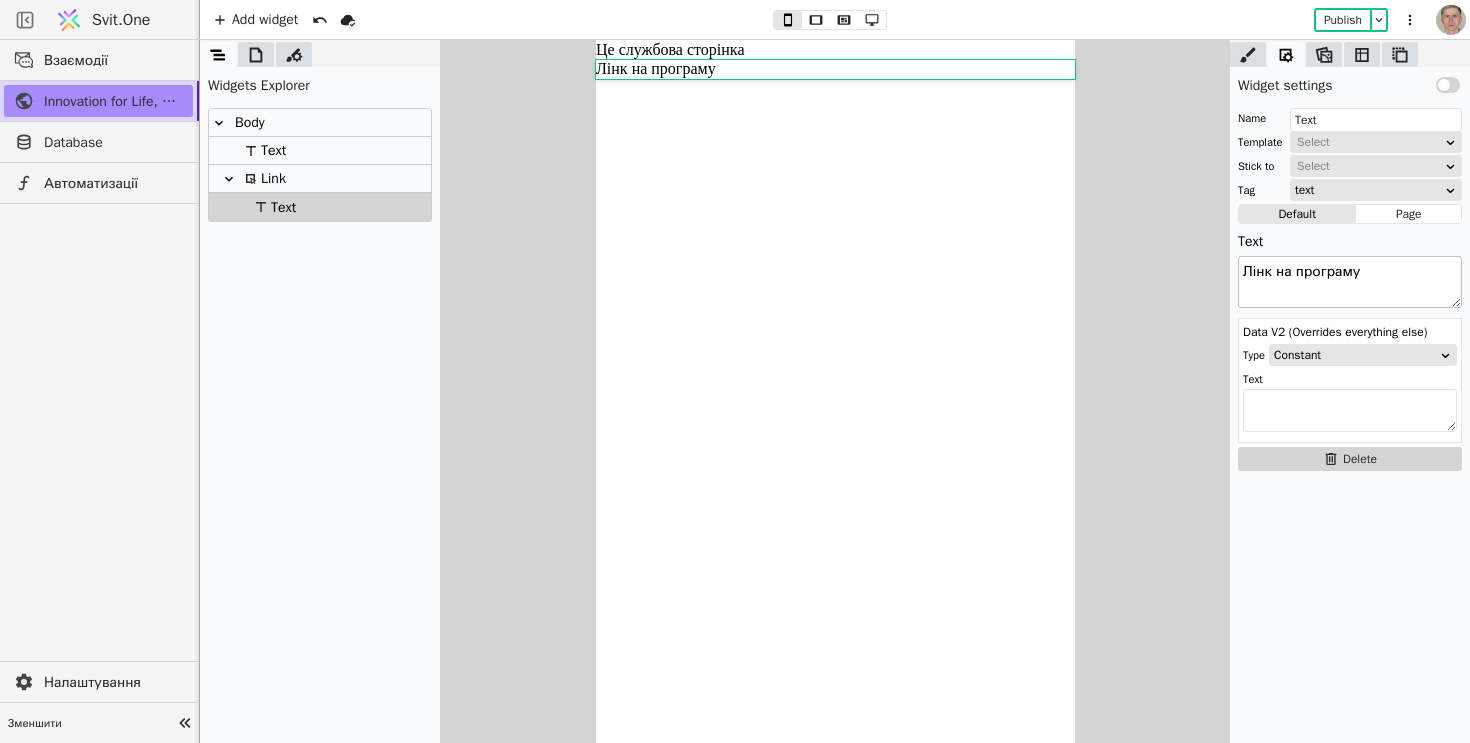 click on "Лінк на програму" at bounding box center (1350, 282) 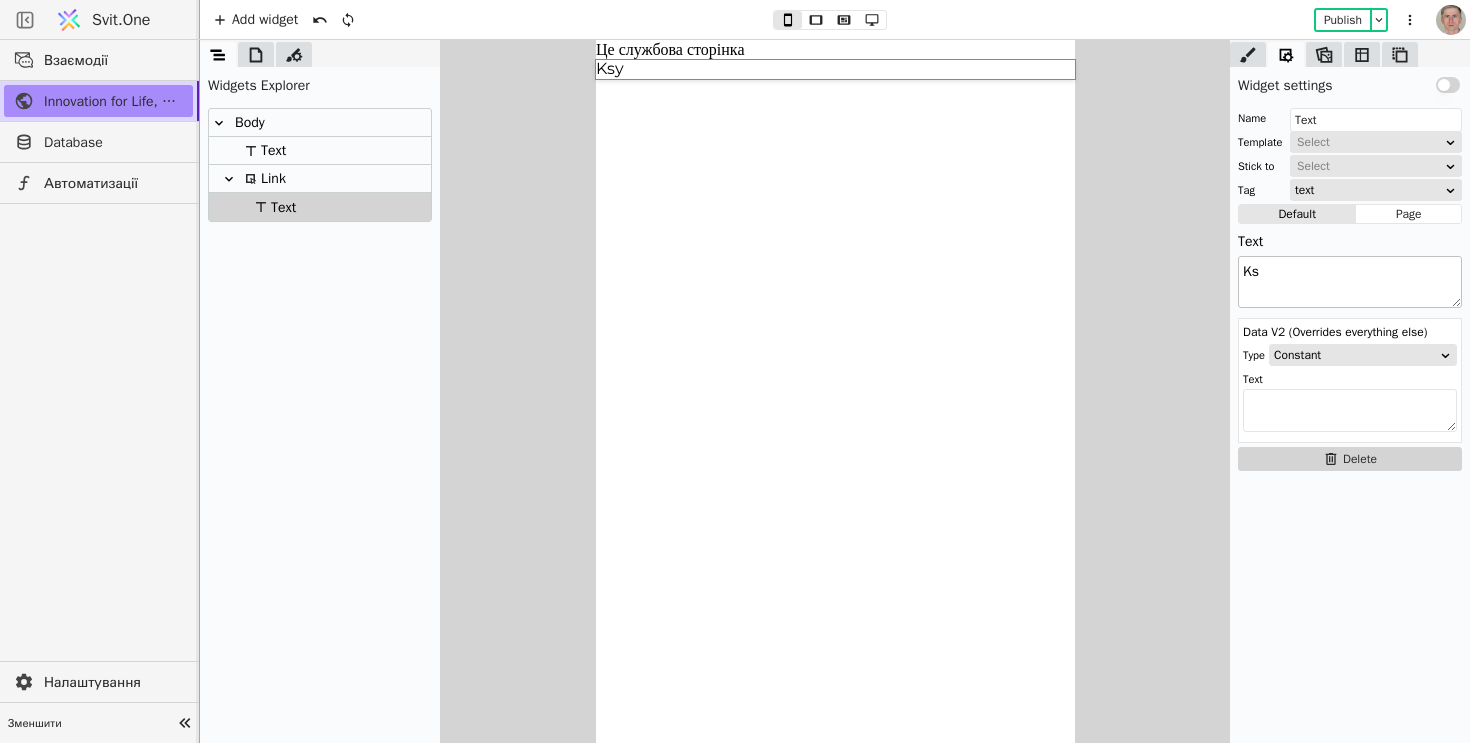 type on "K" 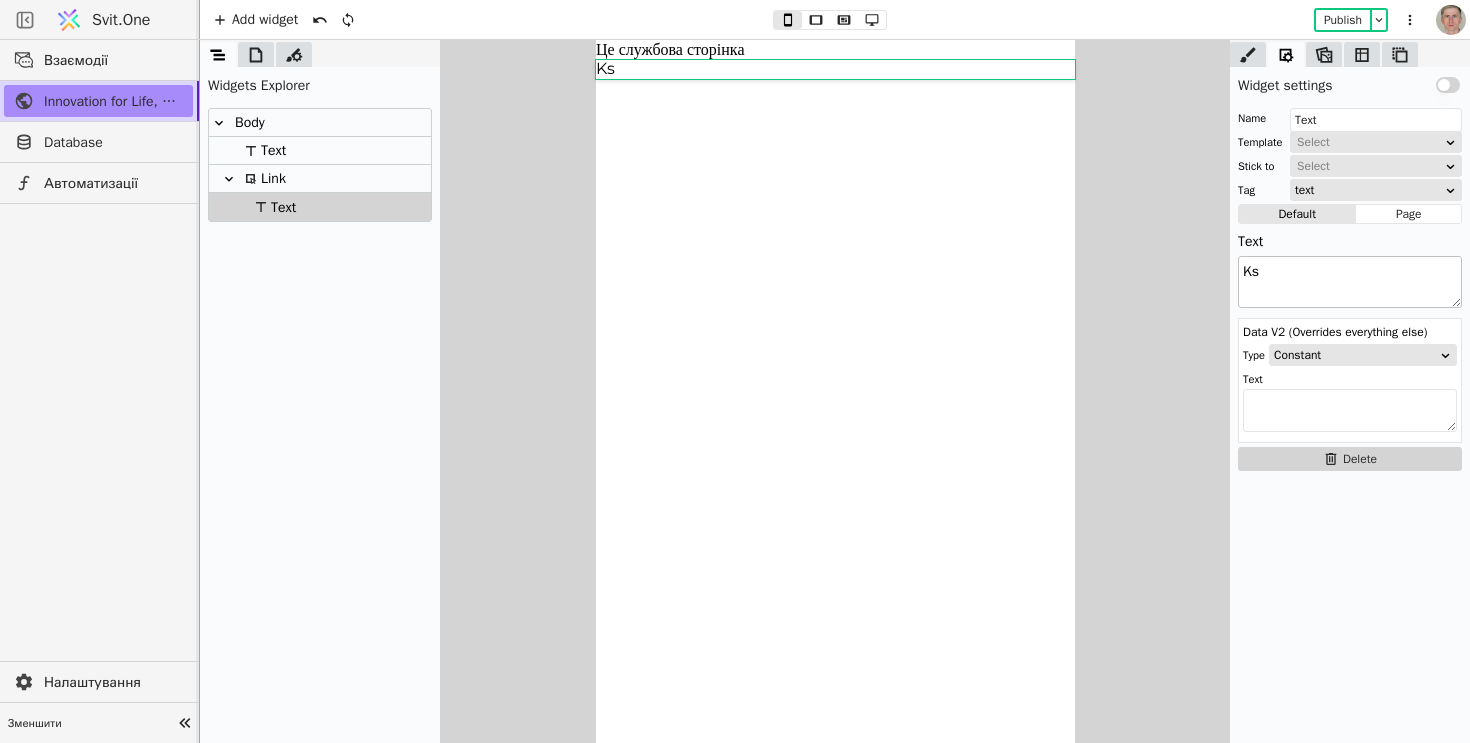 type on "K" 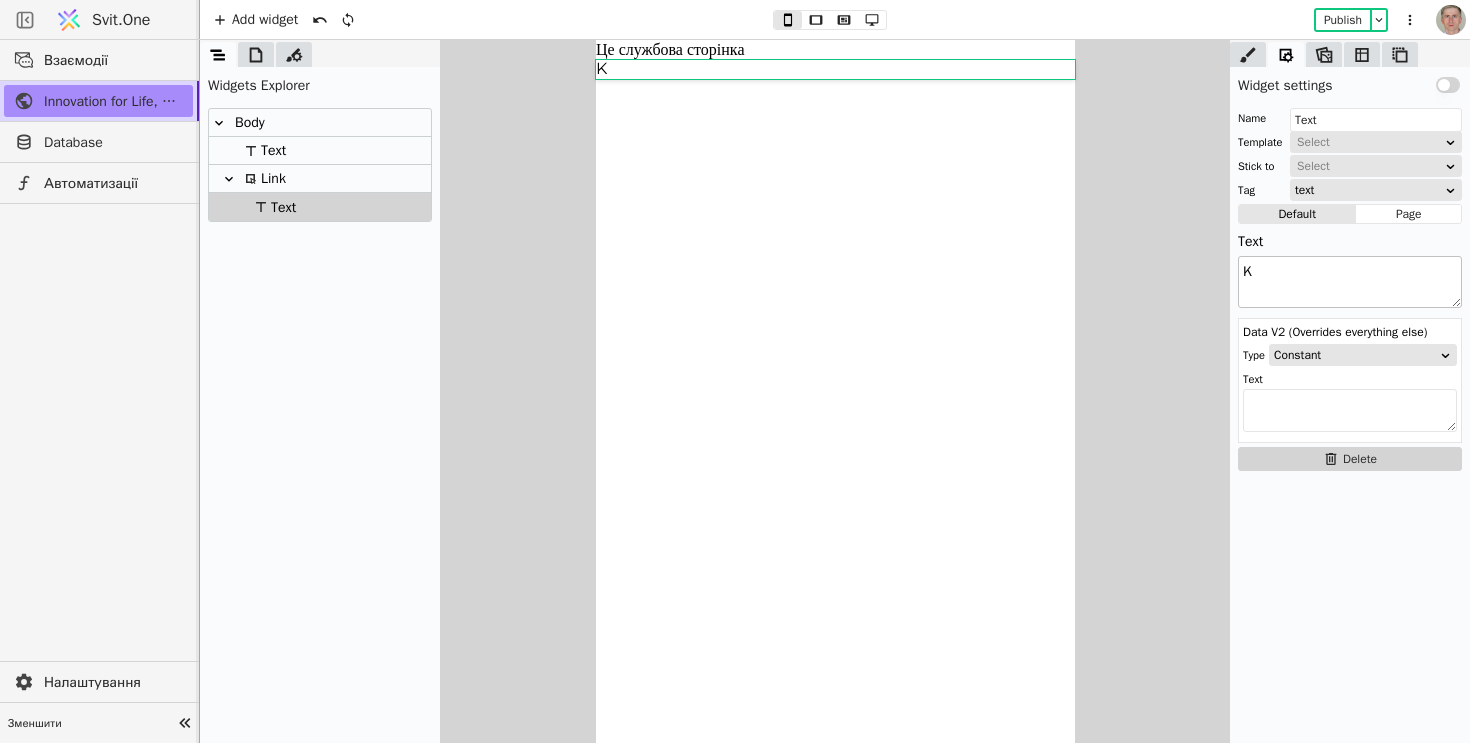 type on "Ks" 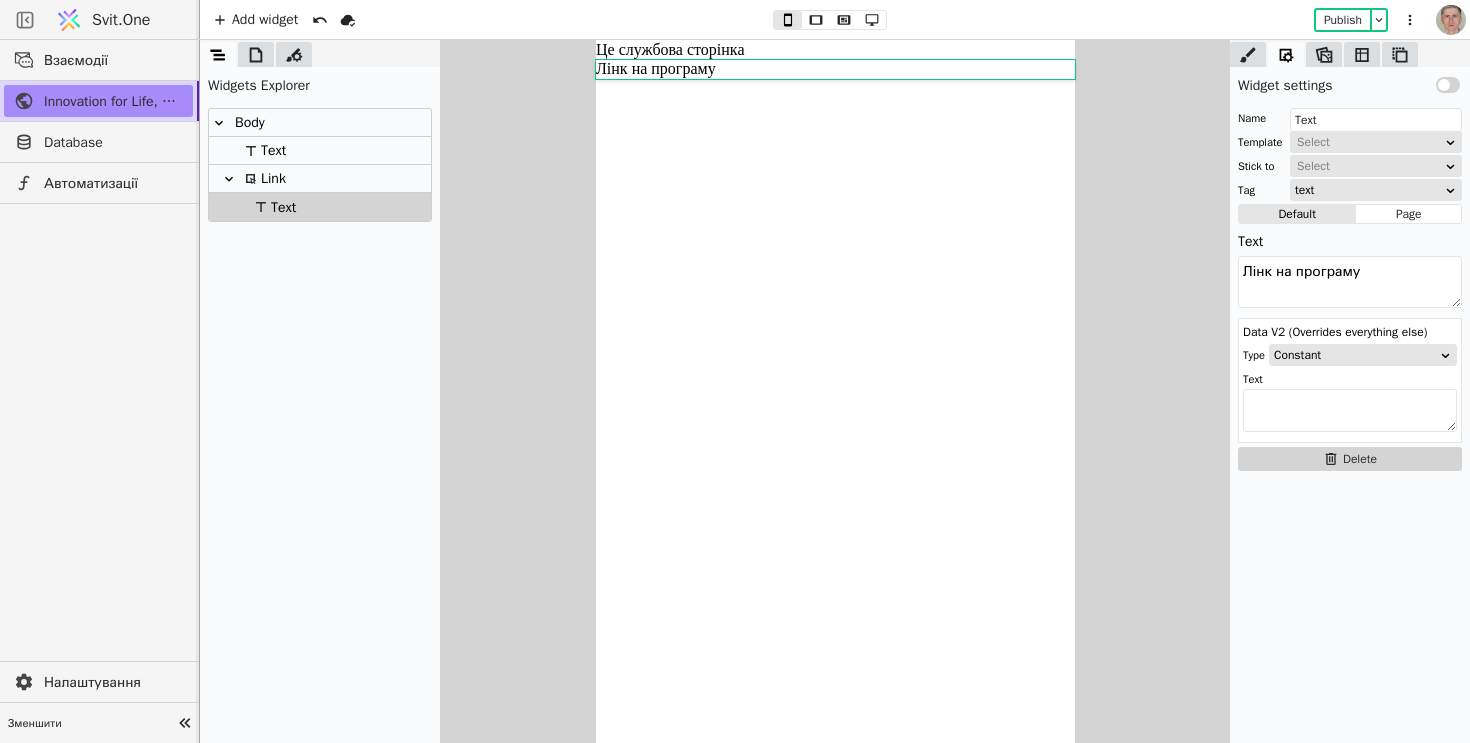 click on "Лінк на програму" at bounding box center (834, 68) 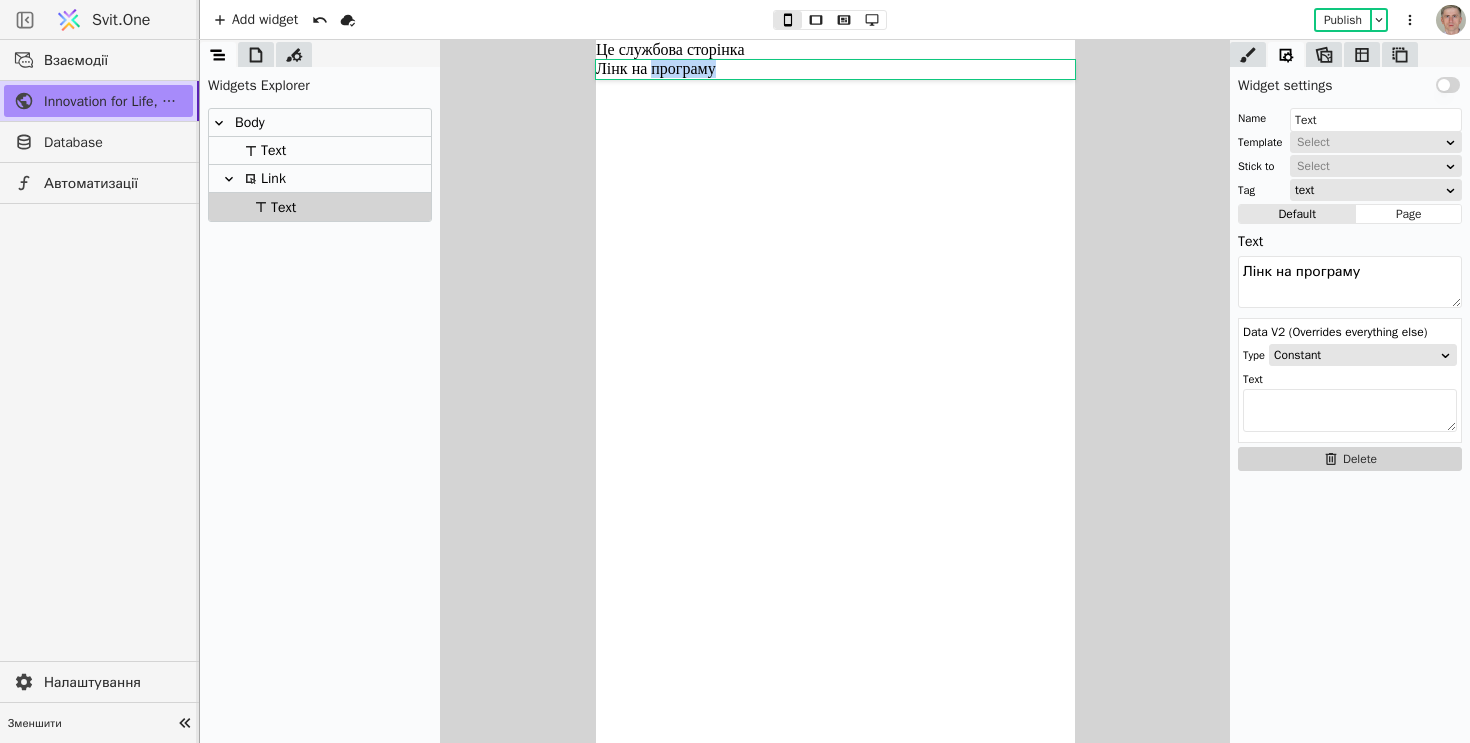 click on "Лінк на програму" at bounding box center [834, 68] 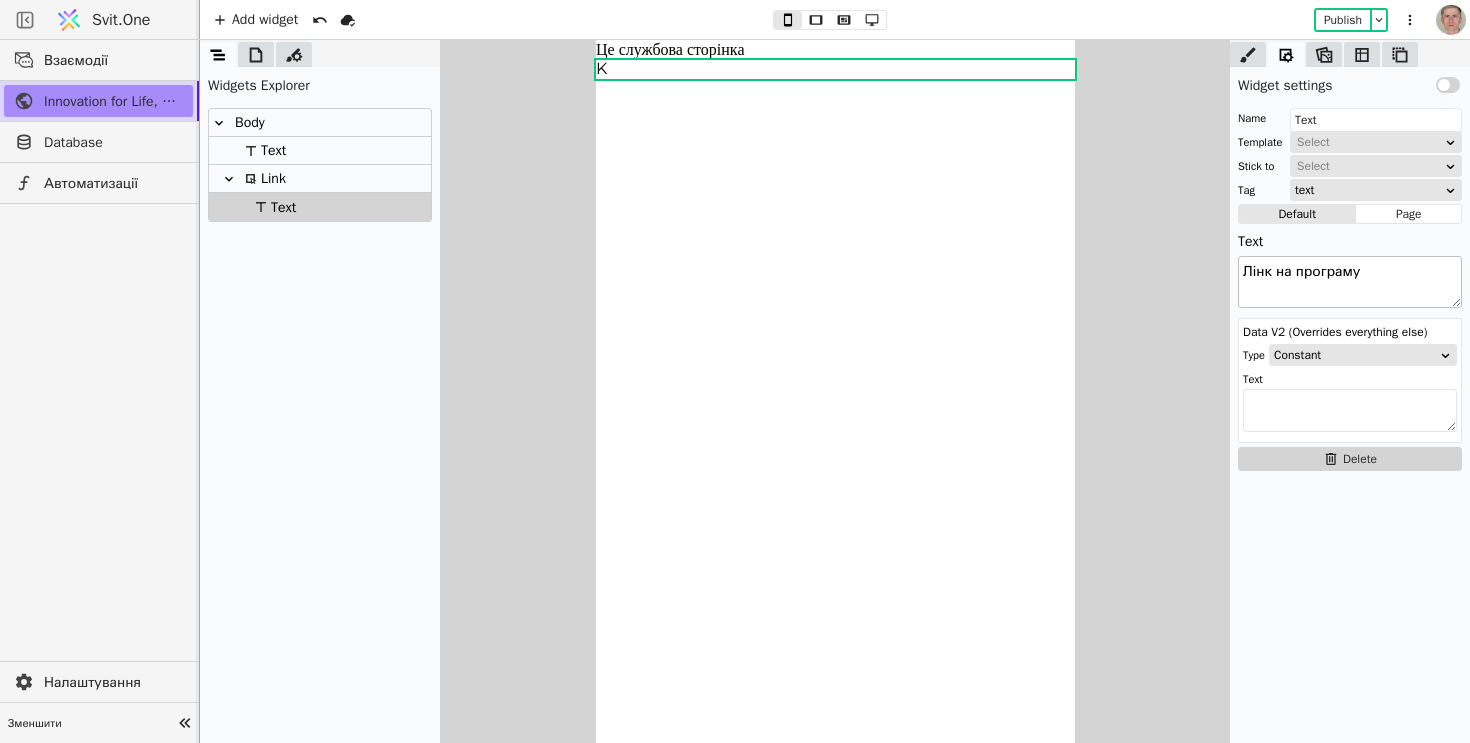click on "Лінк на програму" at bounding box center (1350, 282) 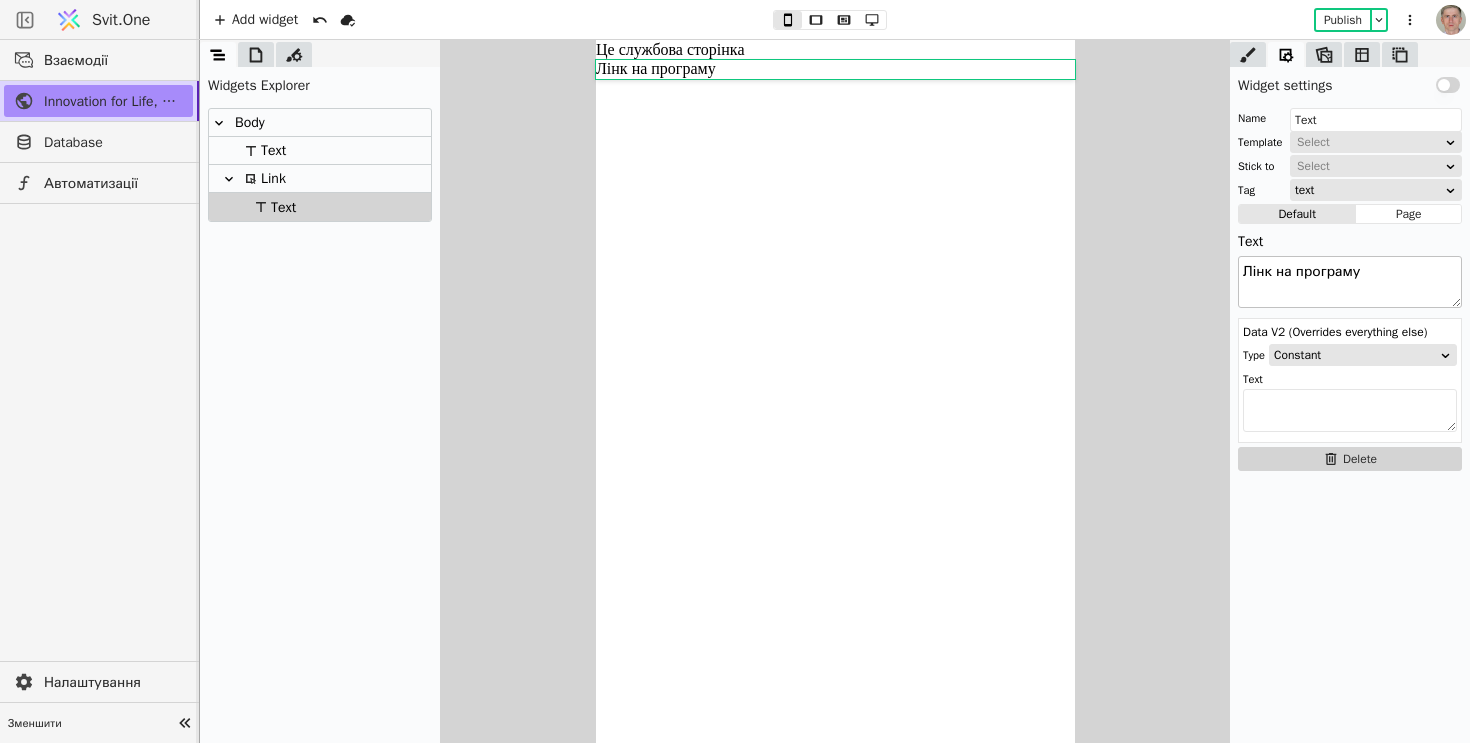 click on "Лінк на програму" at bounding box center [1350, 282] 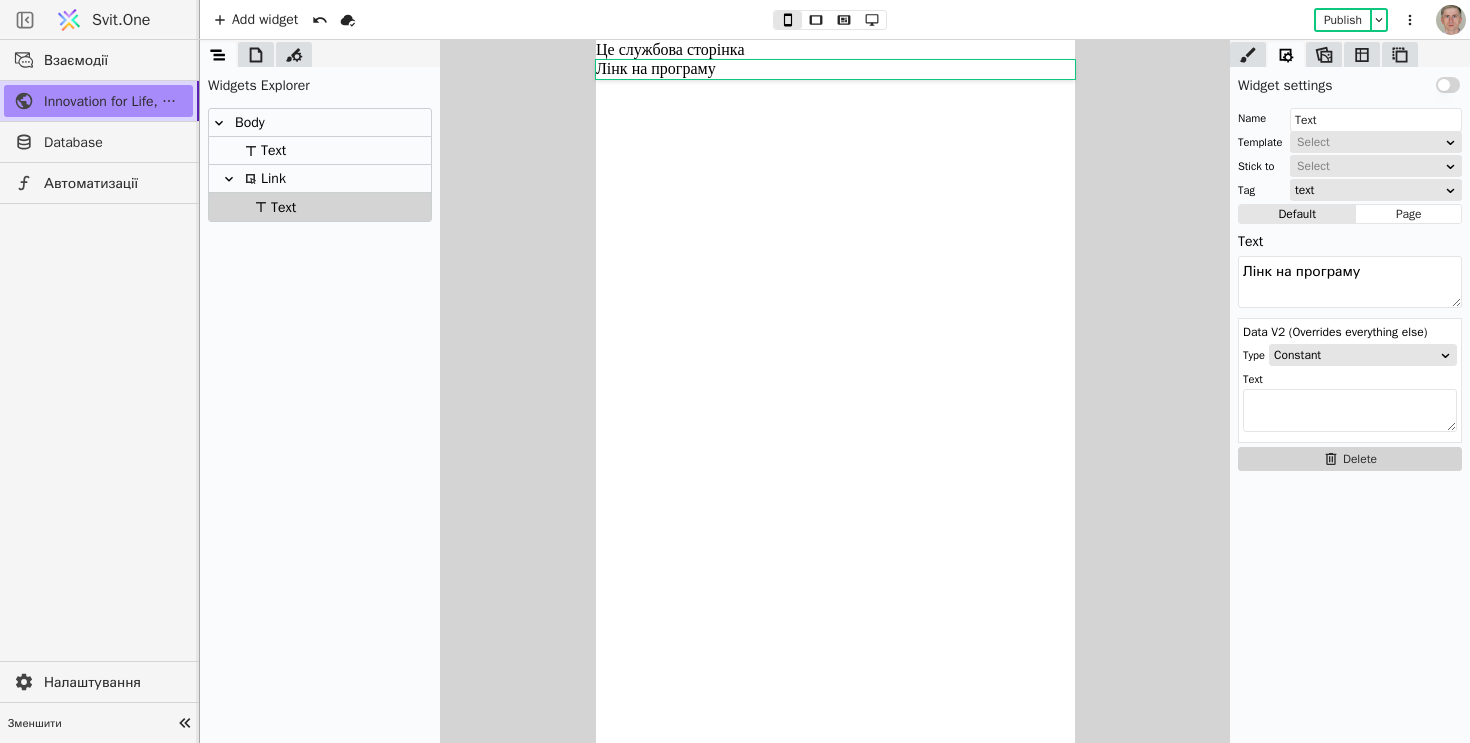drag, startPoint x: 1294, startPoint y: 291, endPoint x: 1210, endPoint y: 270, distance: 86.58522 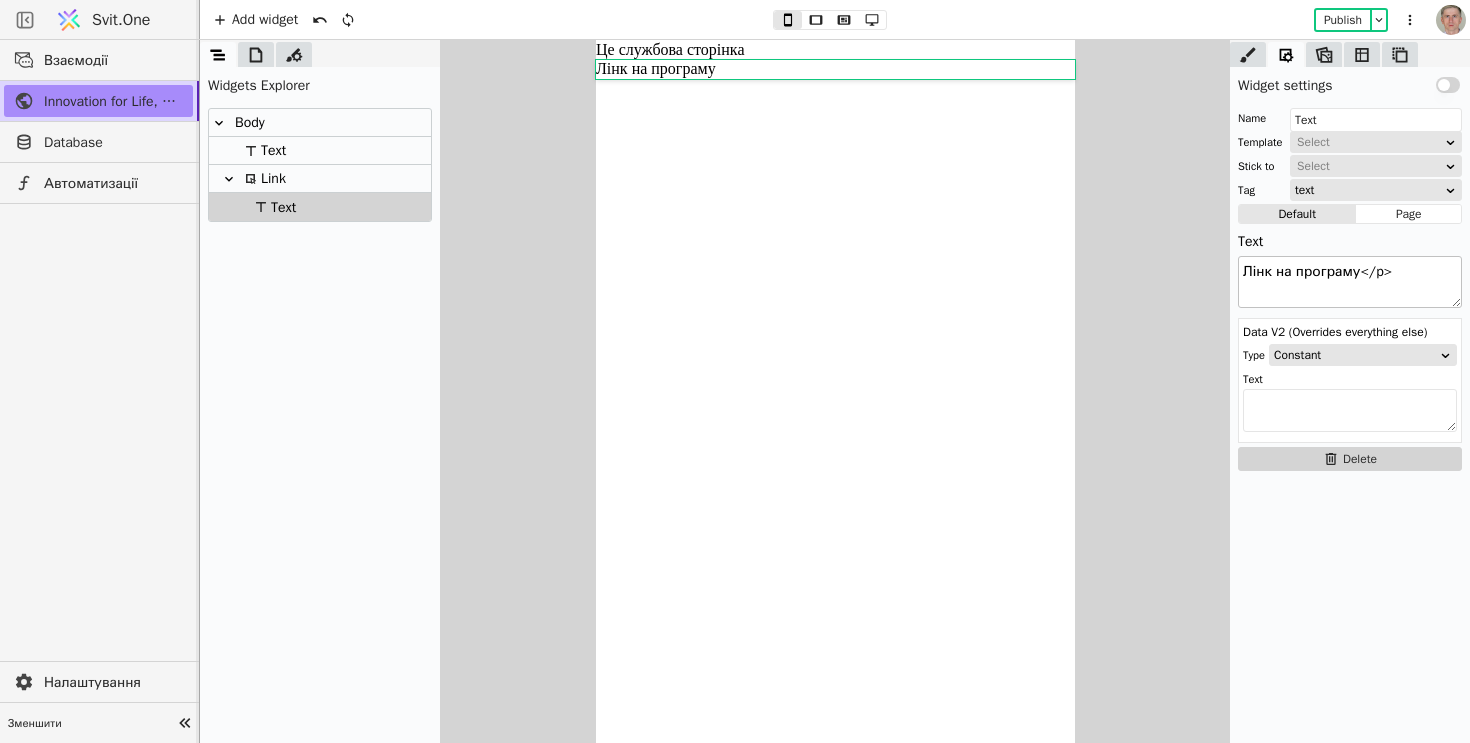 click on "Лінк на програму</p>" at bounding box center (1350, 282) 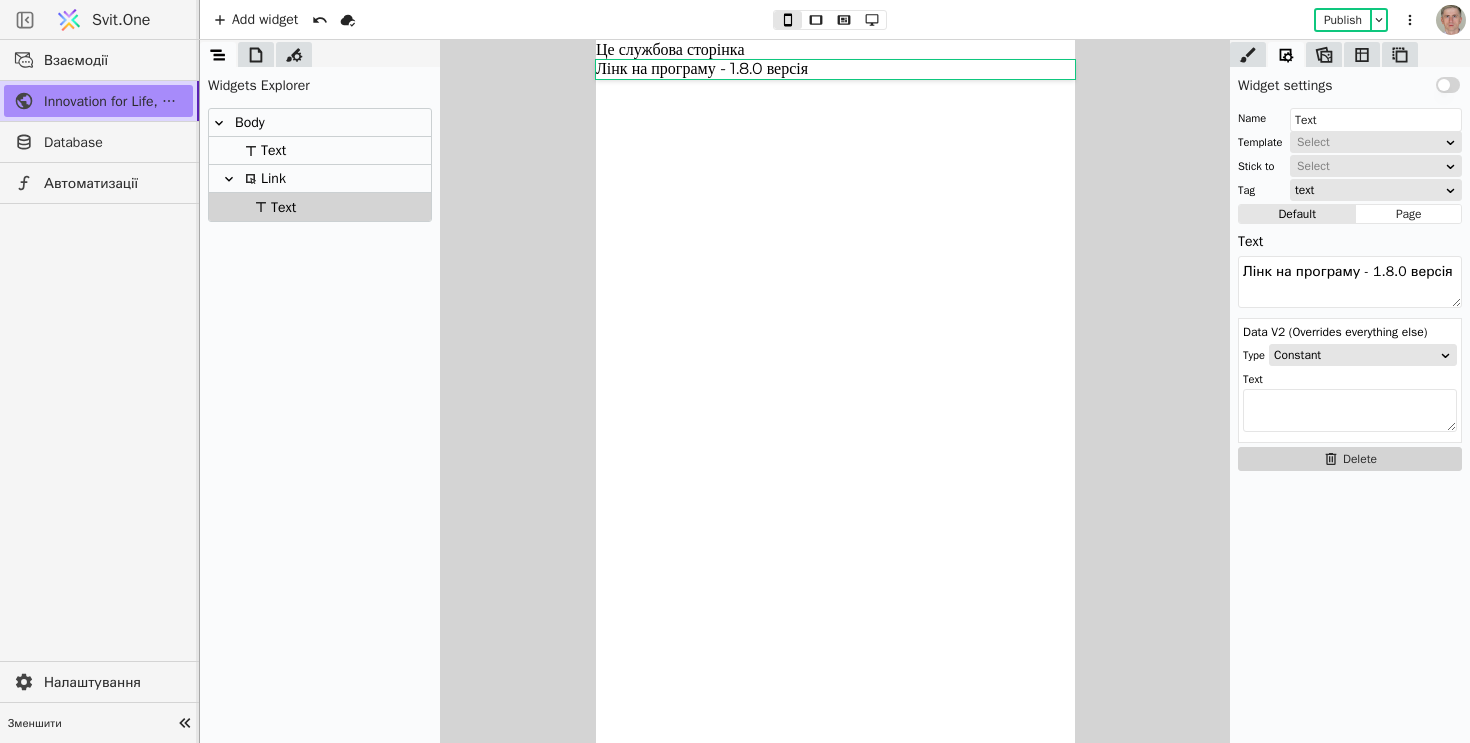 type on "Лінк на програму - 1.8.0 версія" 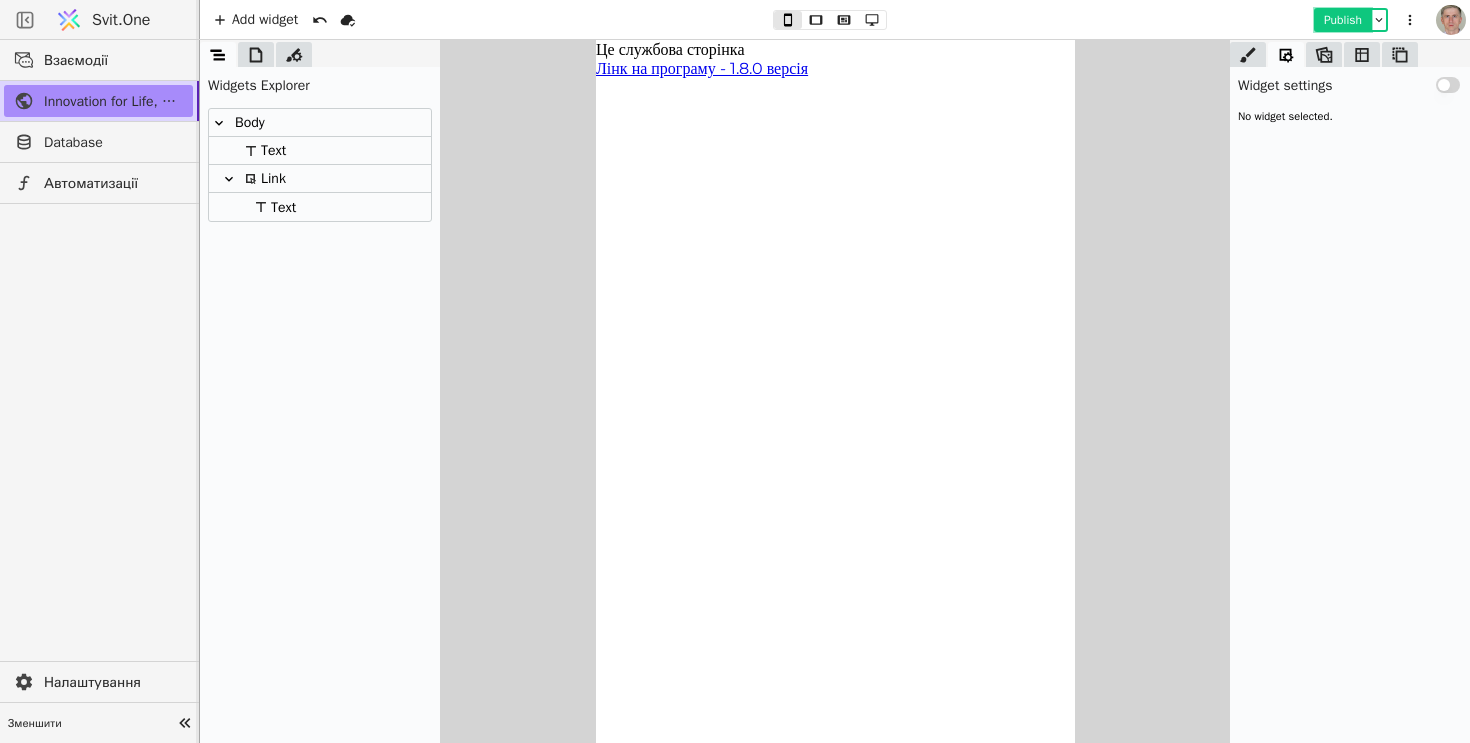 click on "Publish" at bounding box center (1343, 20) 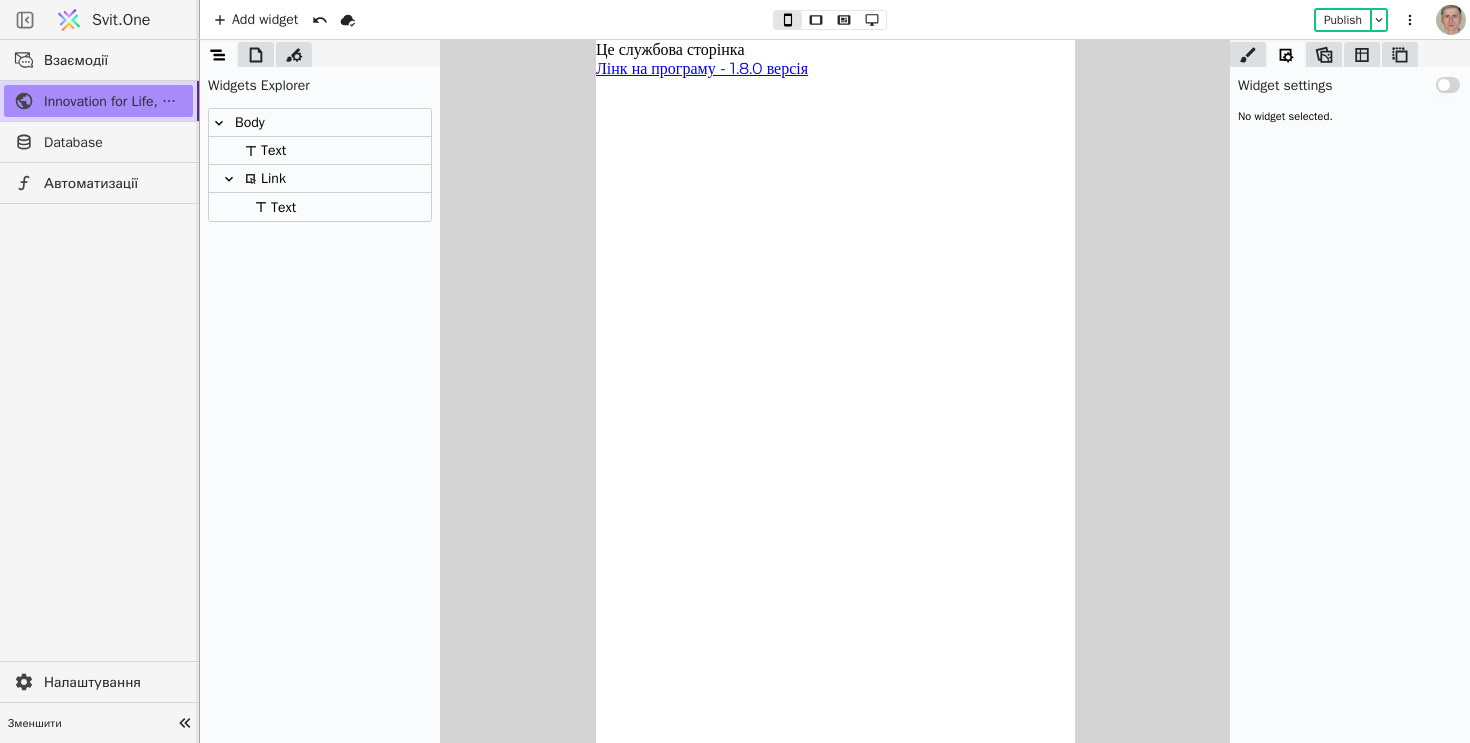 click on "Це службова сторінка" at bounding box center [834, 49] 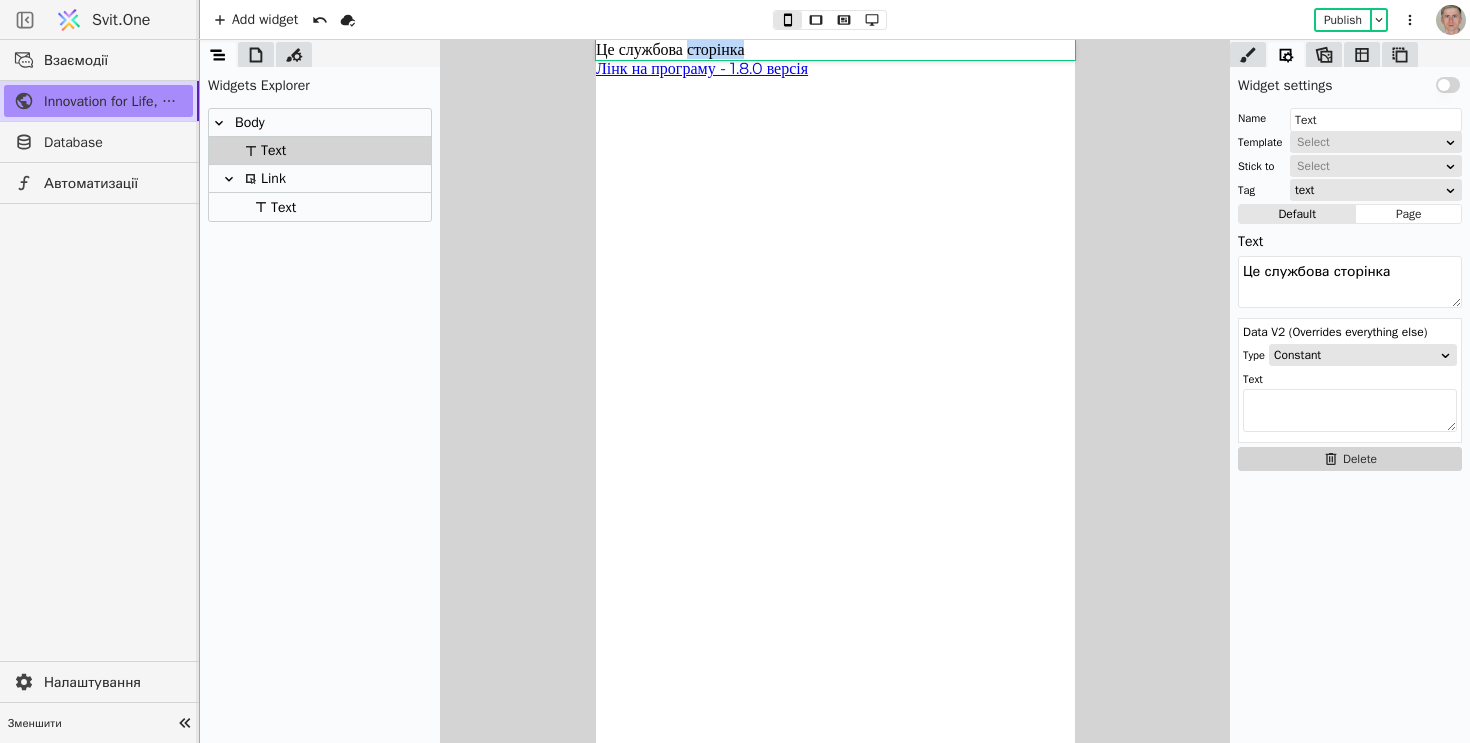 click on "Це службова сторінка" at bounding box center [834, 49] 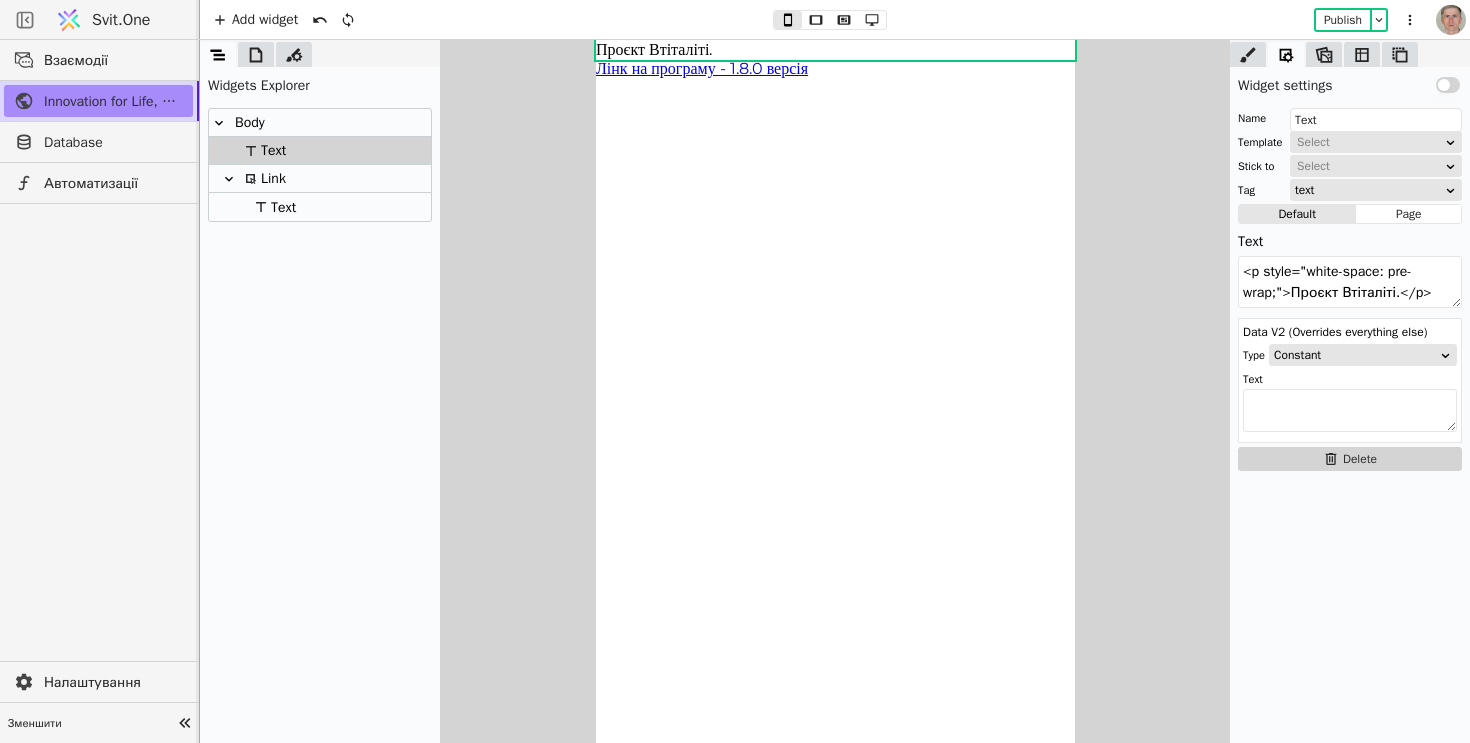type on "<p style="white-space: pre-wrap;">Проєкт Втіталіті. </p>" 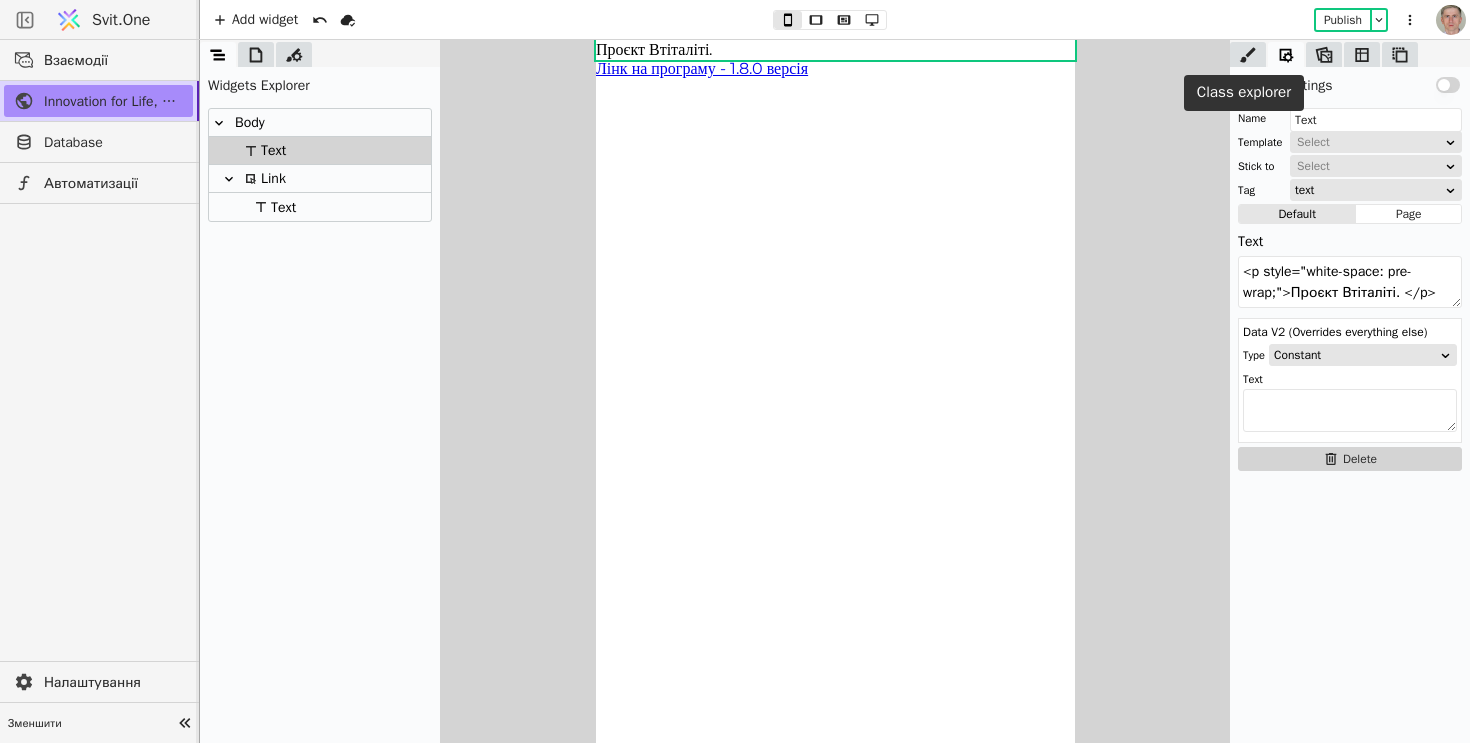 click 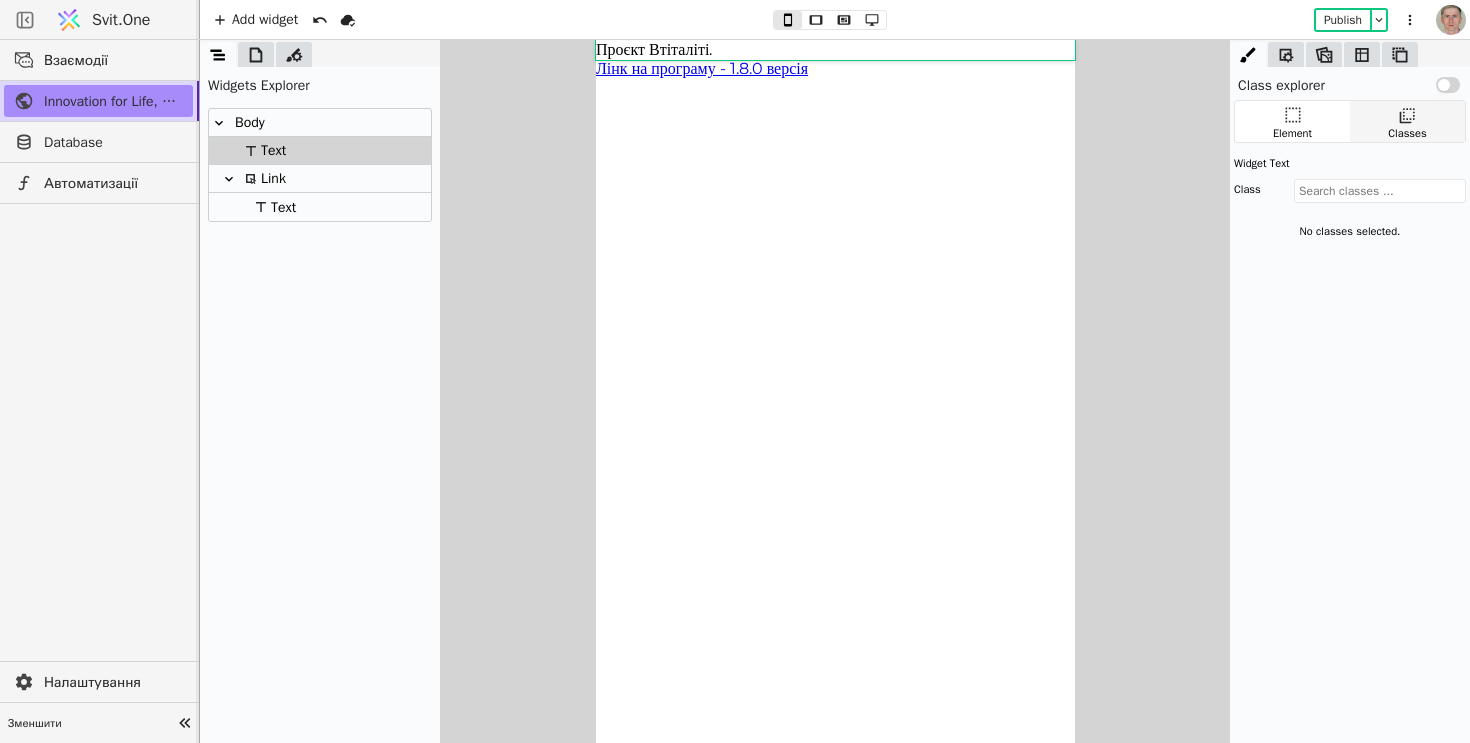 click 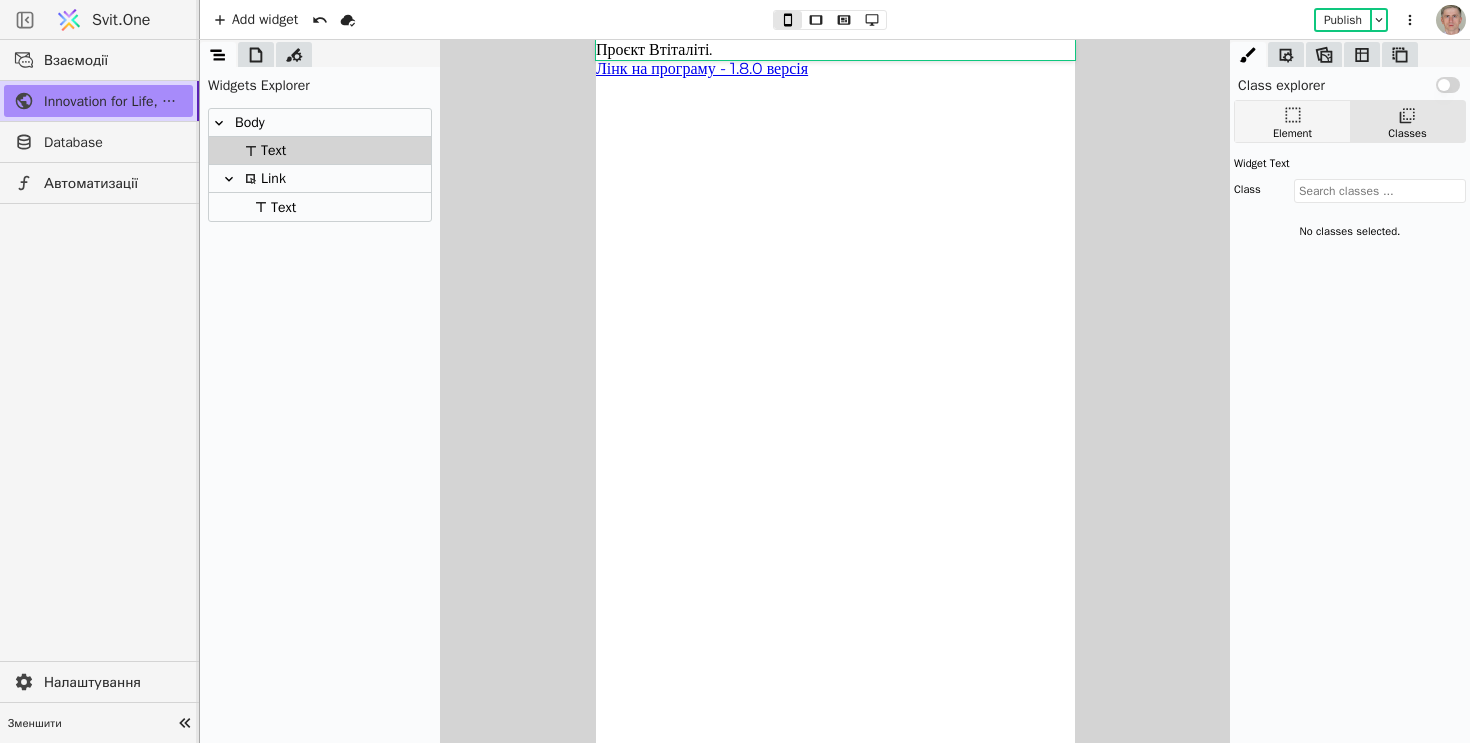 click 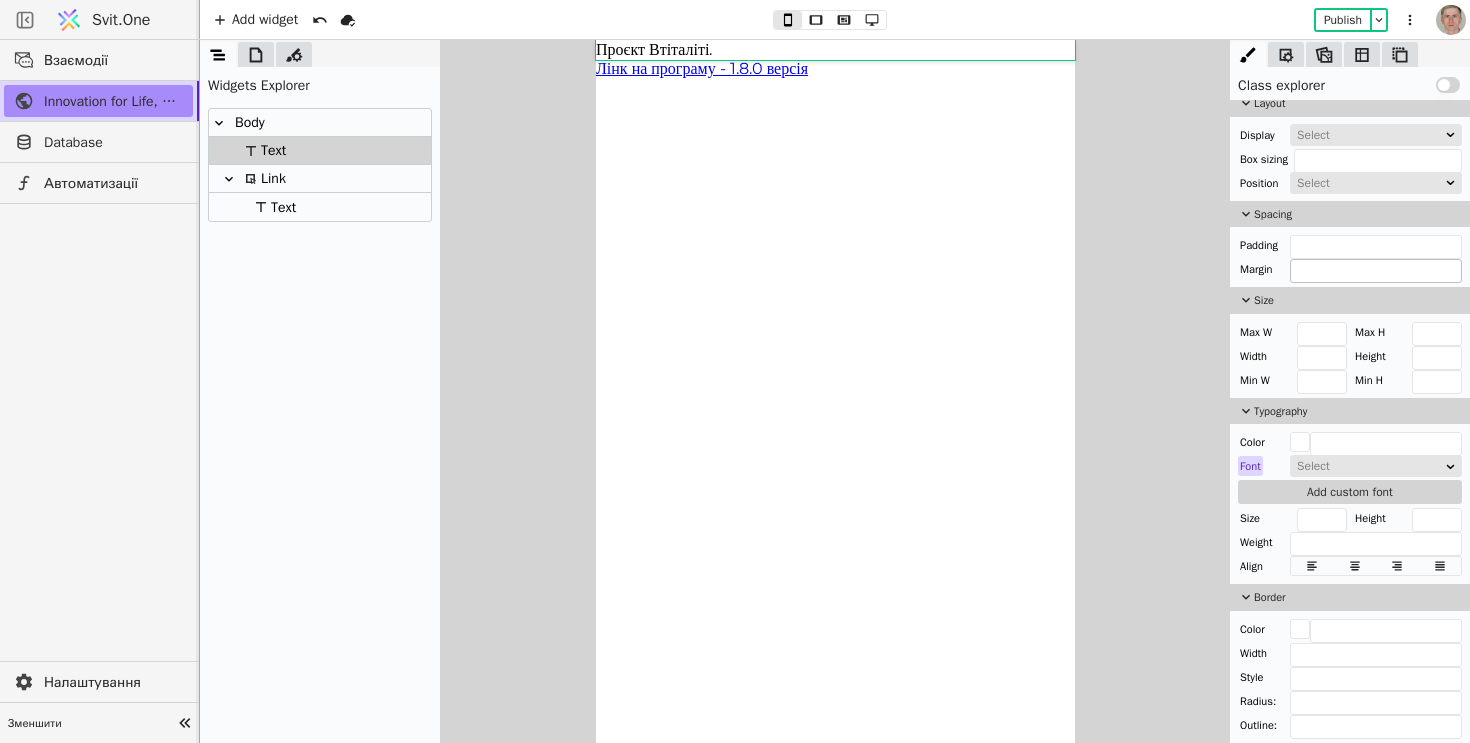 scroll, scrollTop: 135, scrollLeft: 0, axis: vertical 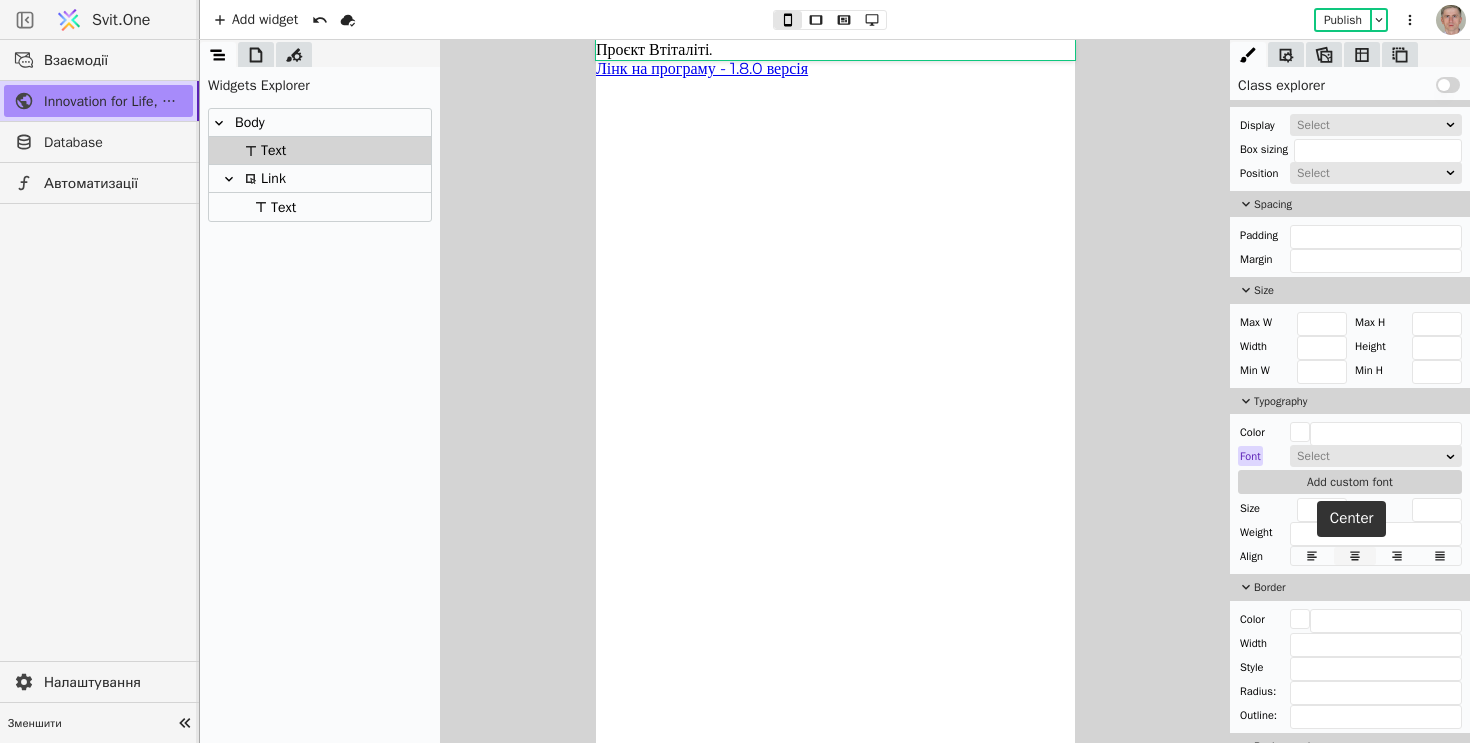 click 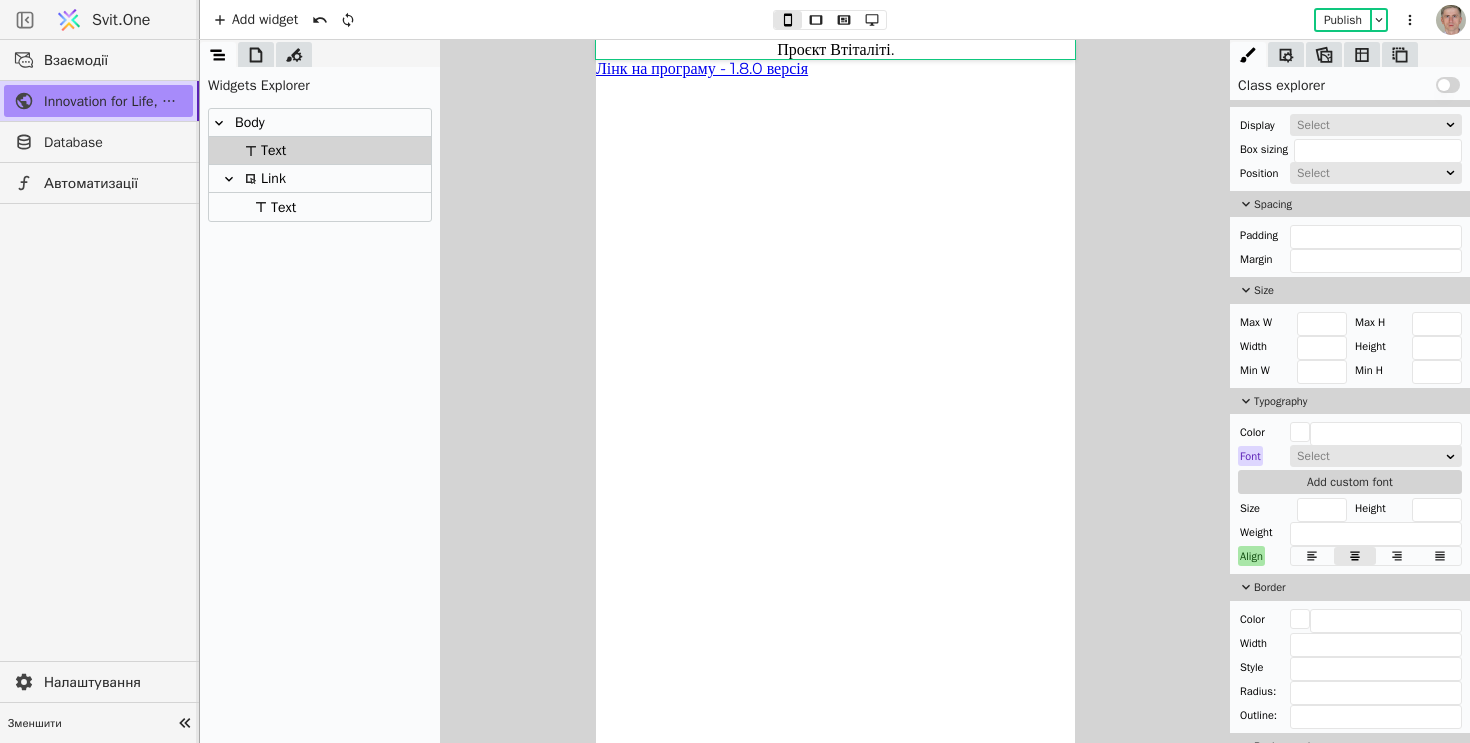 click on "Text" at bounding box center [320, 207] 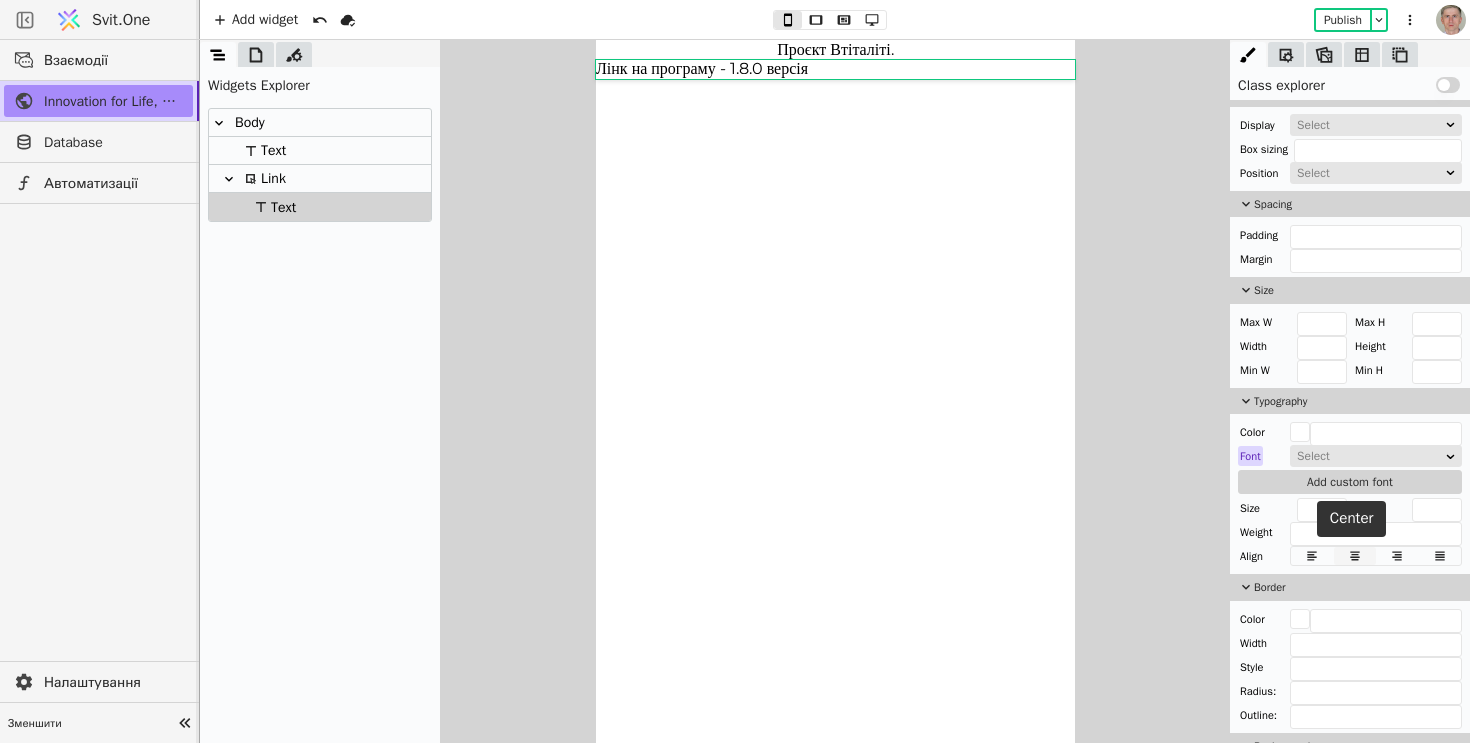 click 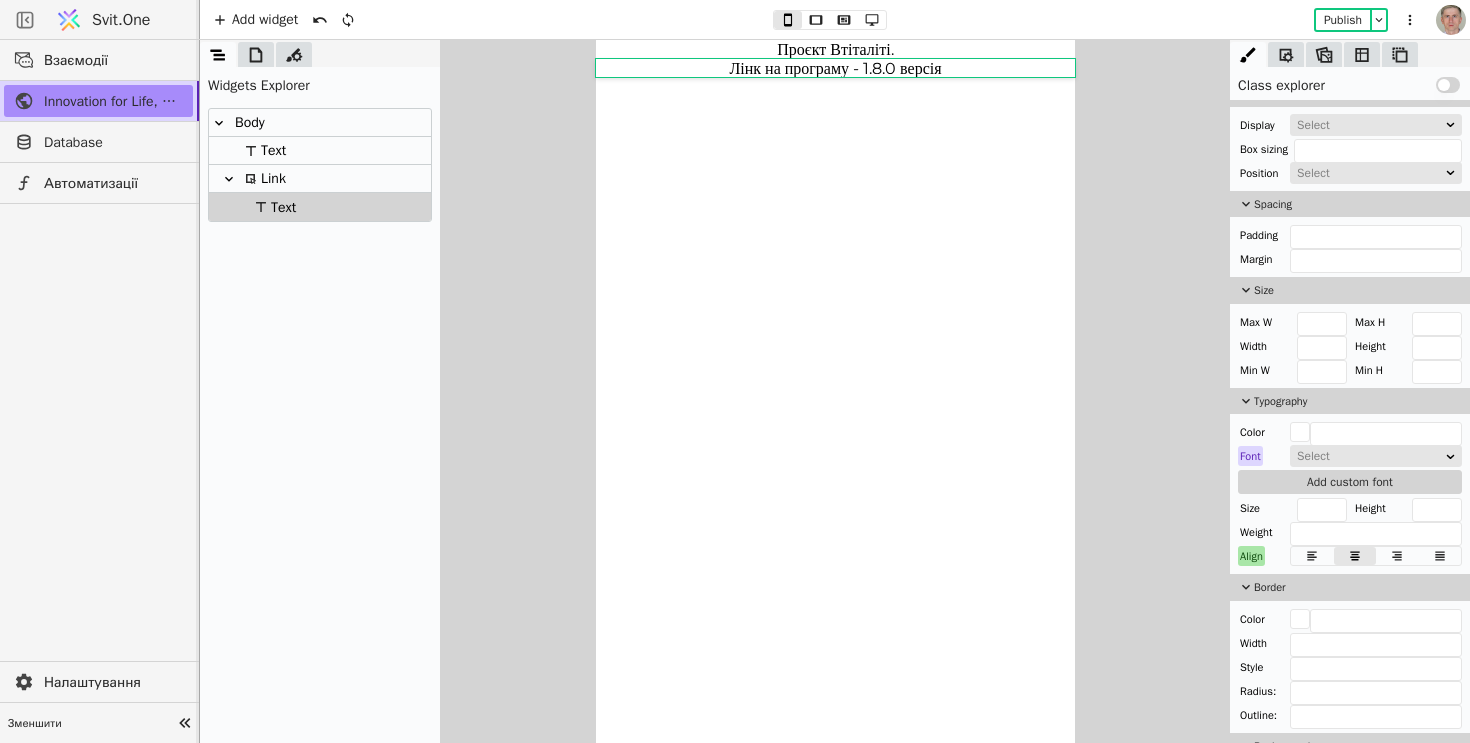 click on "Проєкт Втіталіті.  Лінк на програму - 1.8.0 версія" at bounding box center (834, 391) 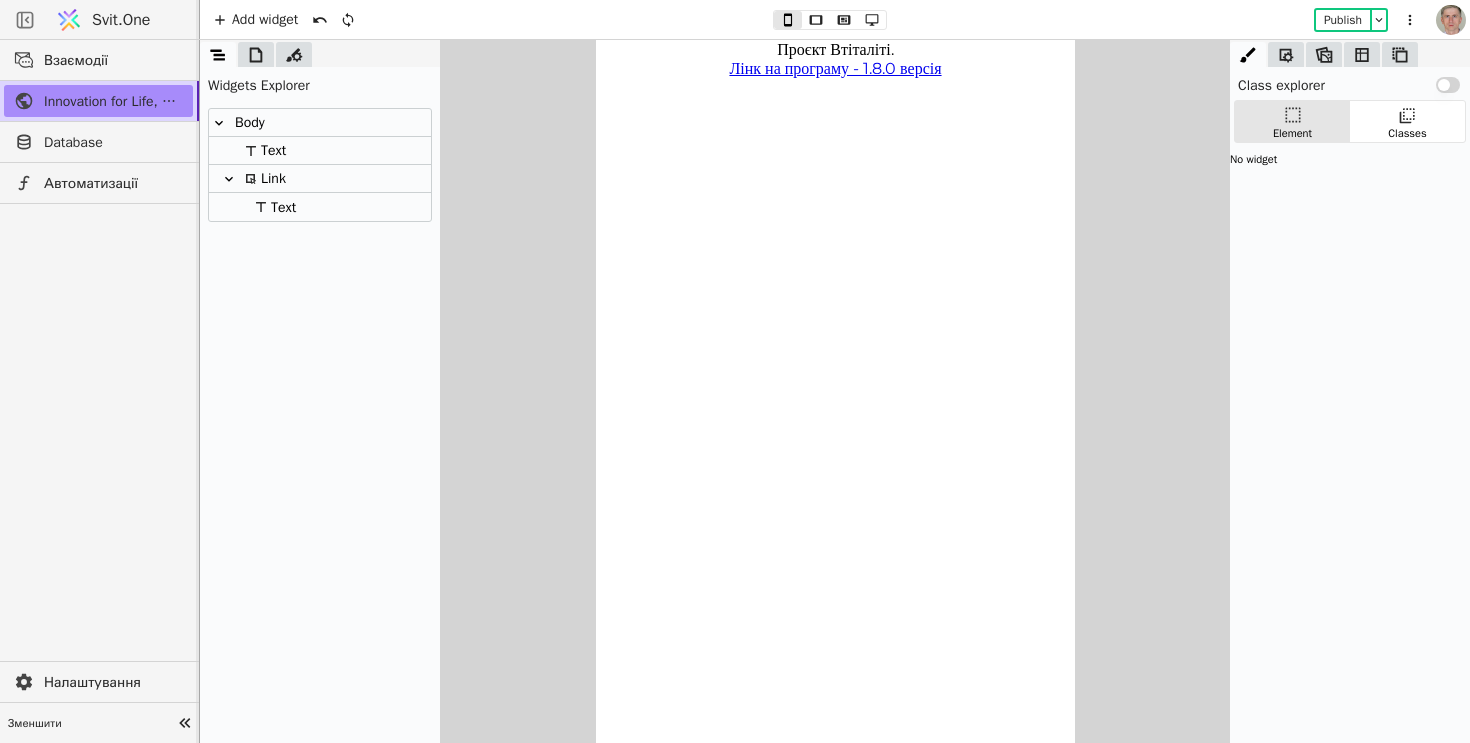 scroll, scrollTop: 0, scrollLeft: 0, axis: both 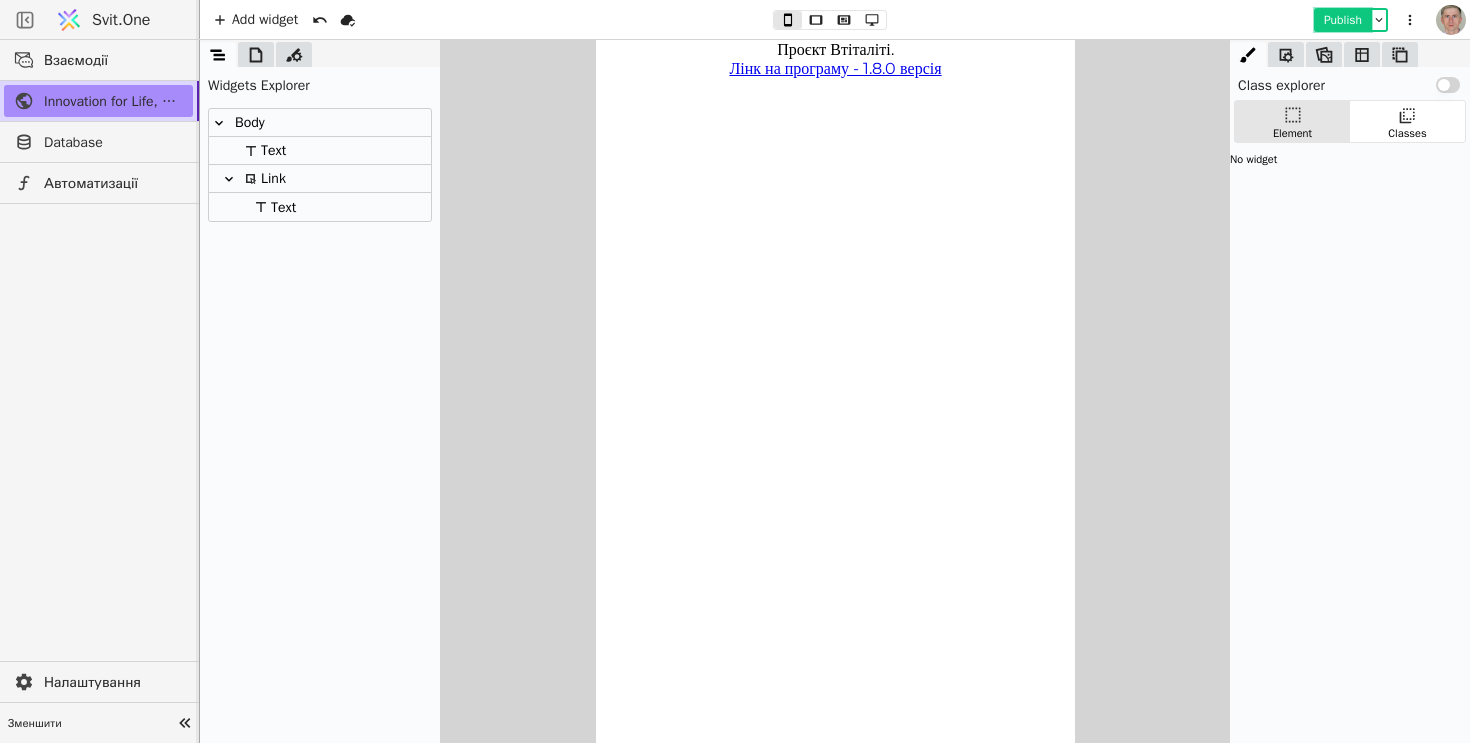 click on "Publish" at bounding box center [1343, 20] 